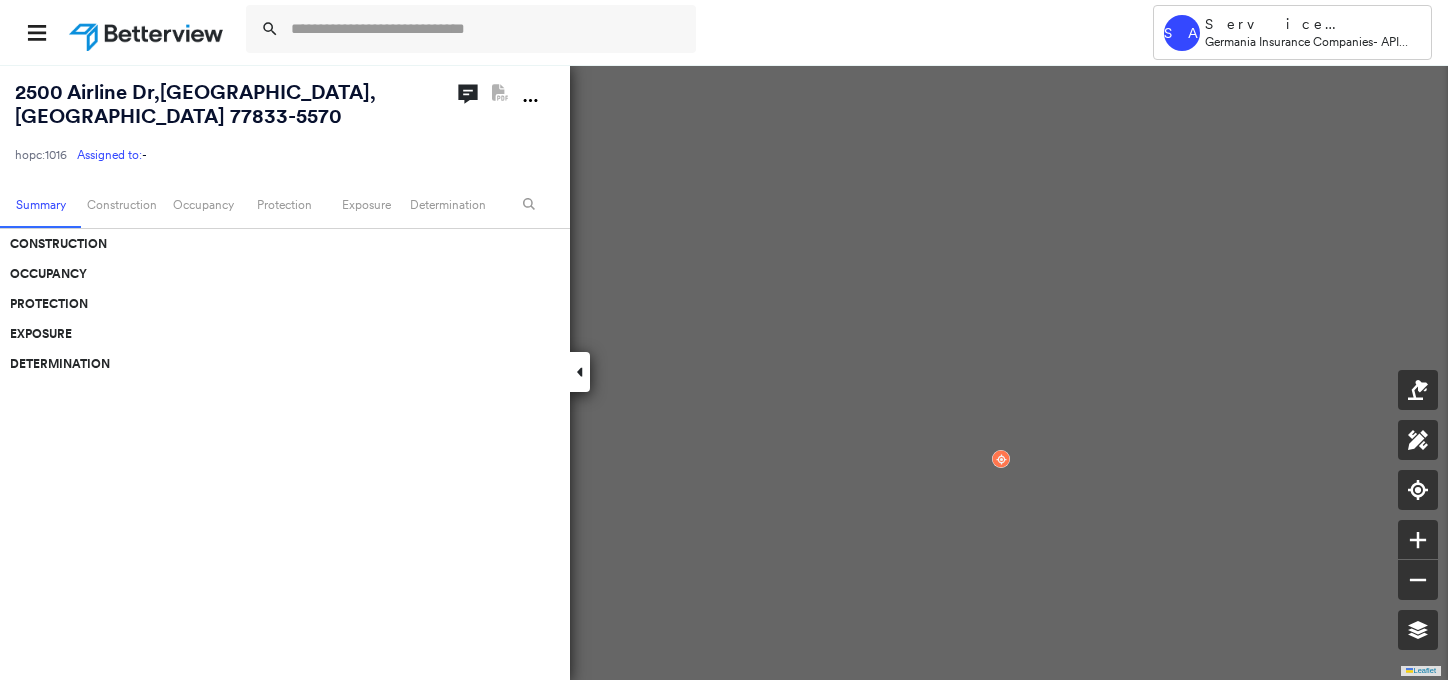 scroll, scrollTop: 0, scrollLeft: 0, axis: both 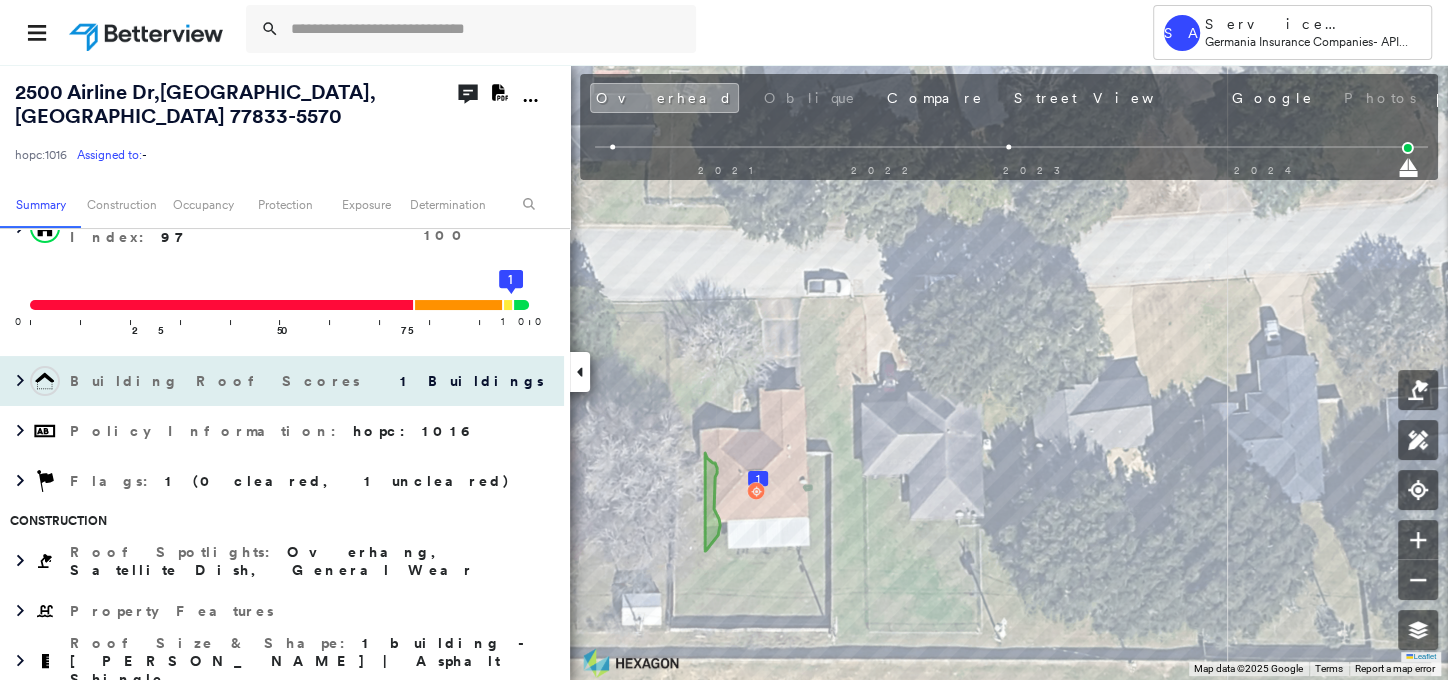 click on "Building Roof Scores" at bounding box center (217, 381) 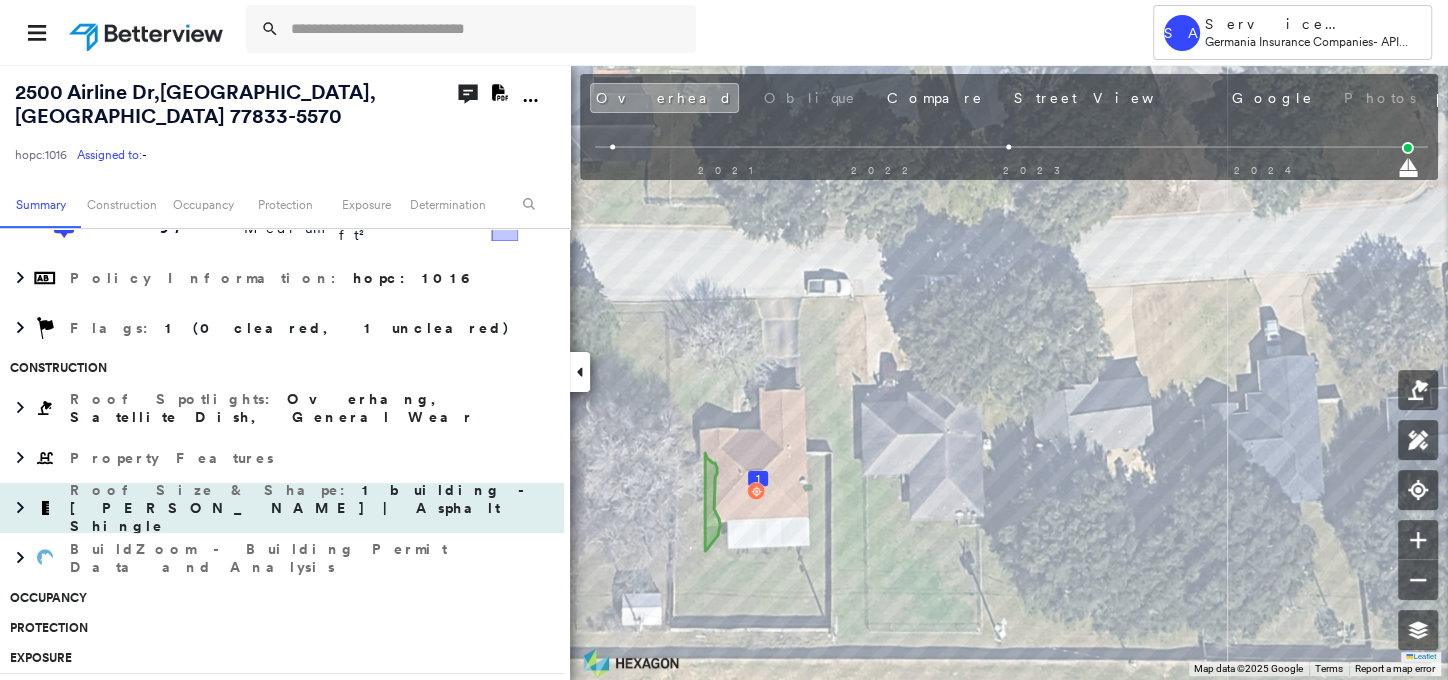 scroll, scrollTop: 454, scrollLeft: 0, axis: vertical 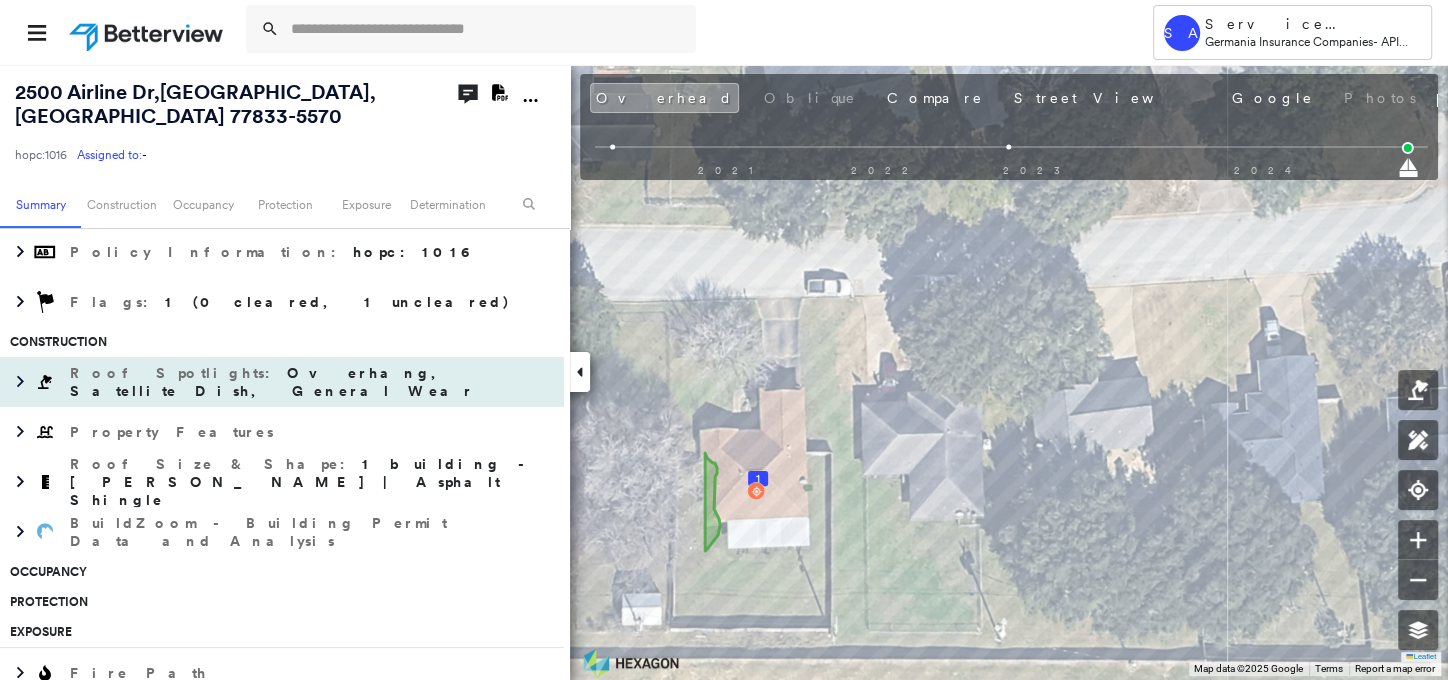 click on "Roof Spotlights :  Overhang, Satellite Dish, General Wear" at bounding box center [312, 382] 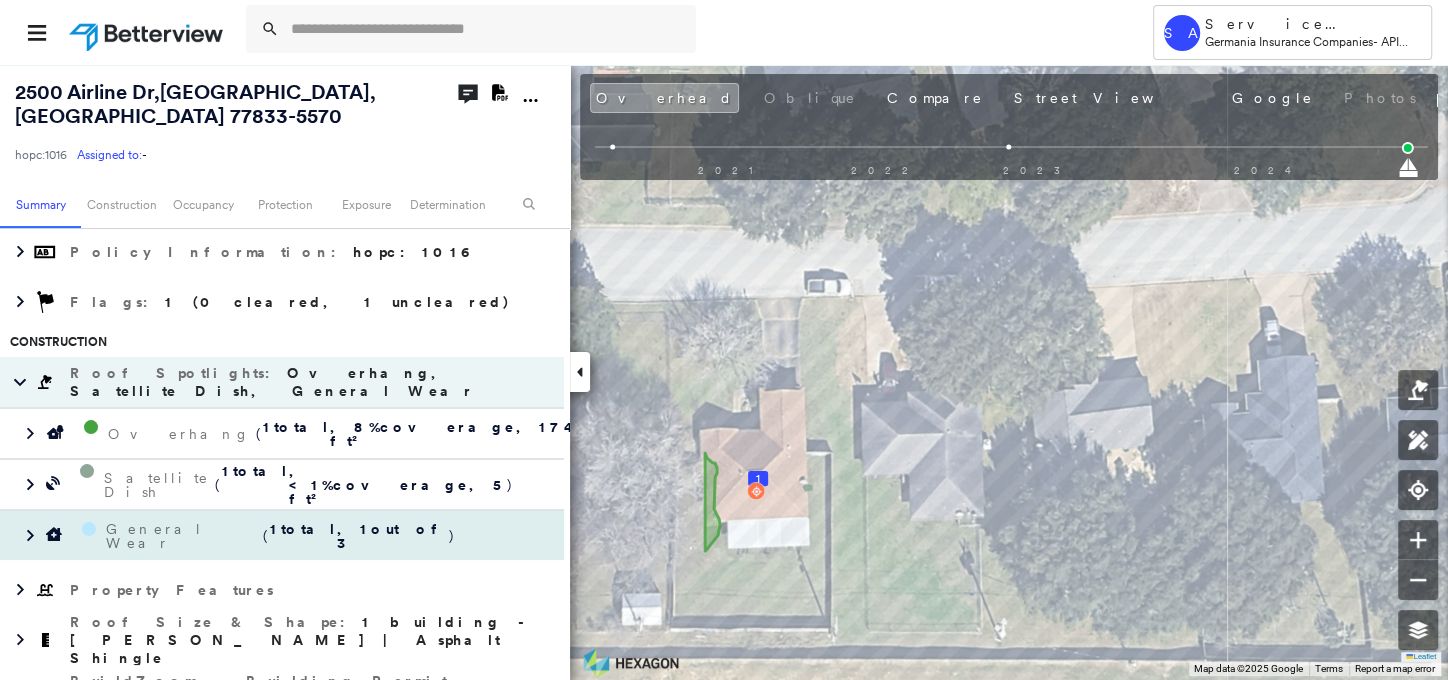 click on "General Wear" at bounding box center [185, 536] 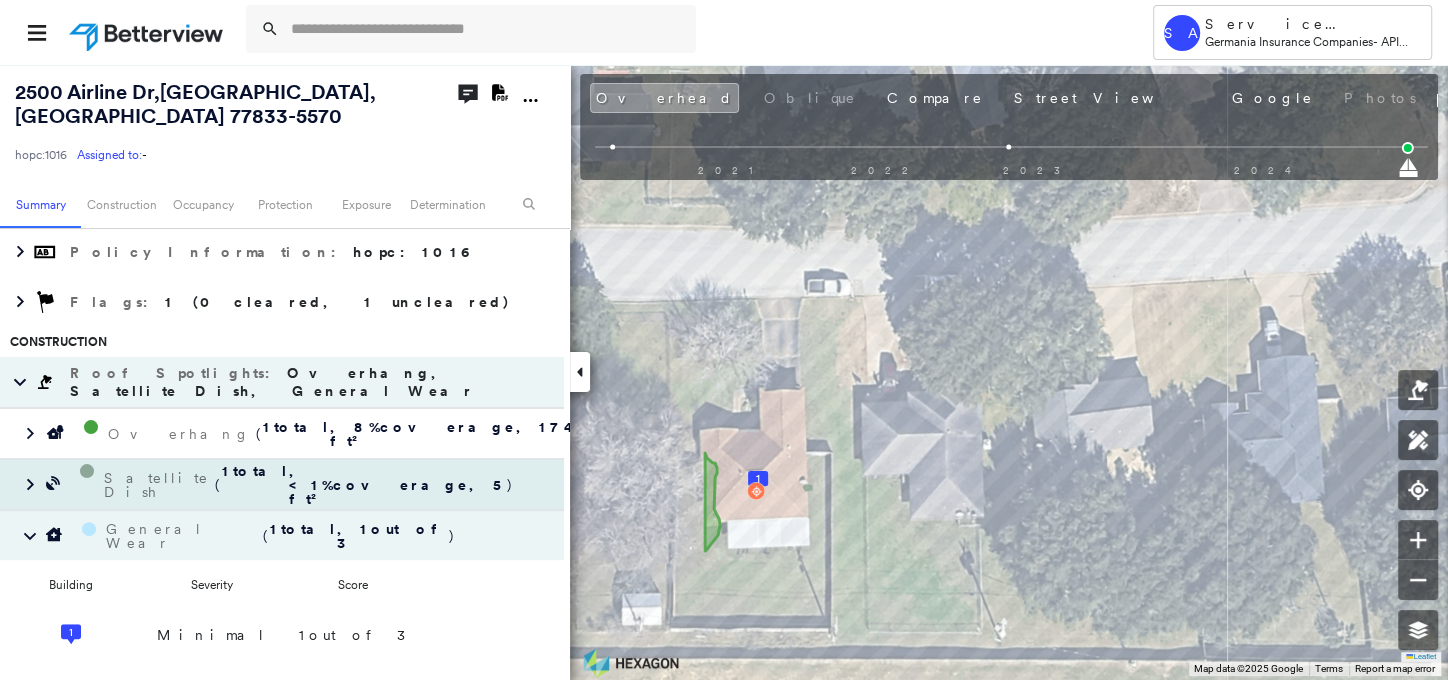 click on "Satellite Dish" at bounding box center (159, 485) 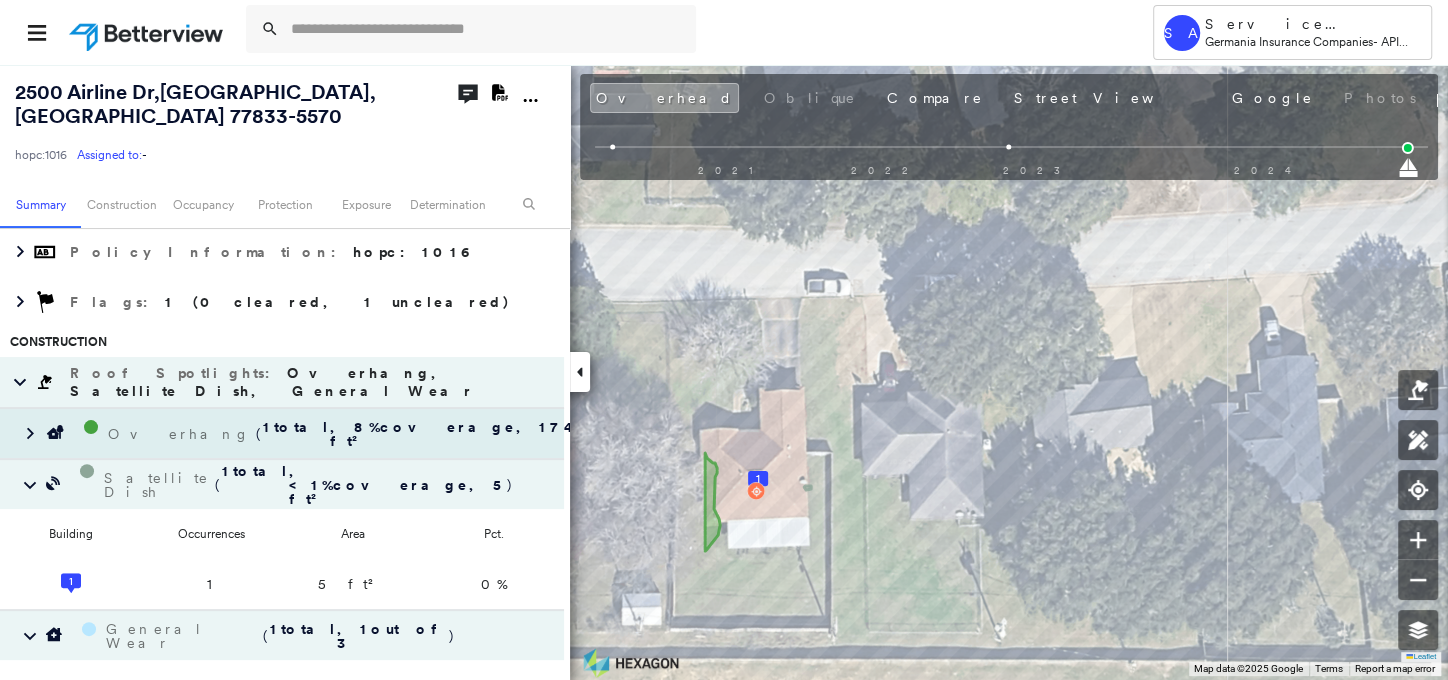 click on "Overhang" at bounding box center (182, 434) 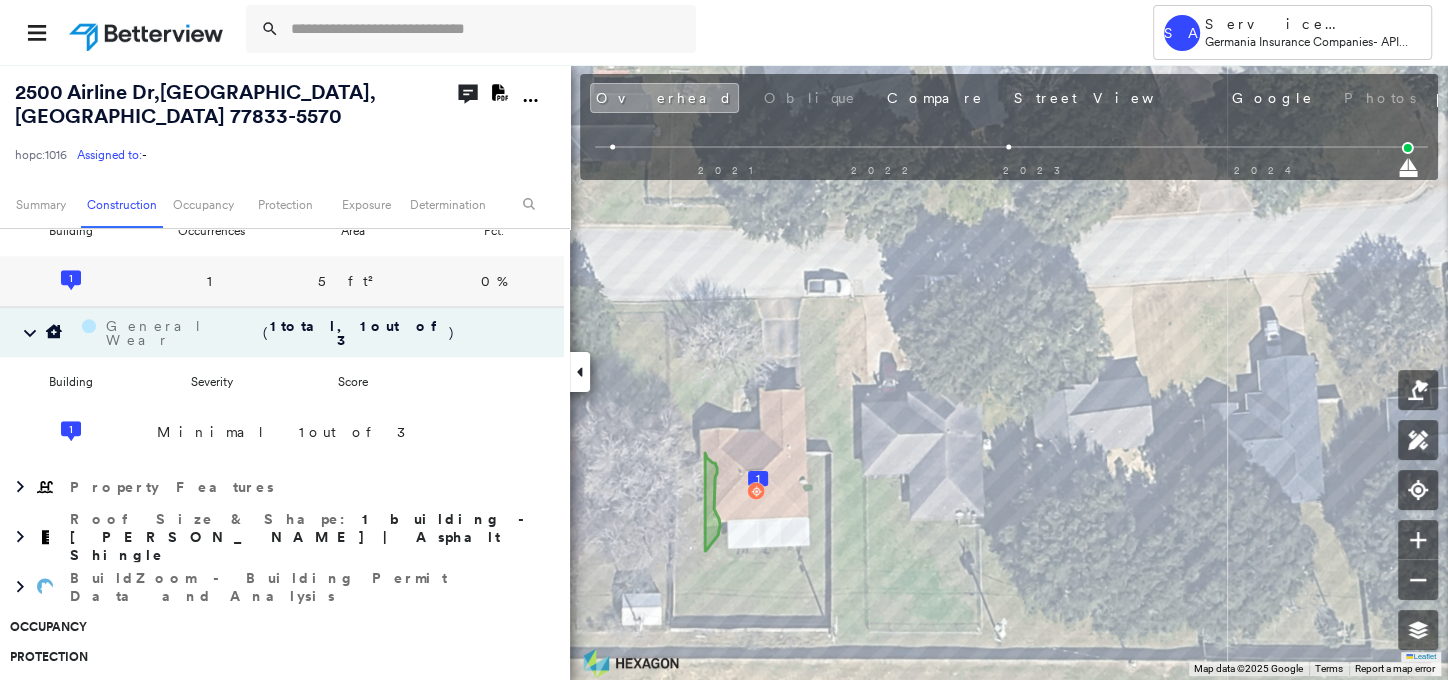 scroll, scrollTop: 909, scrollLeft: 0, axis: vertical 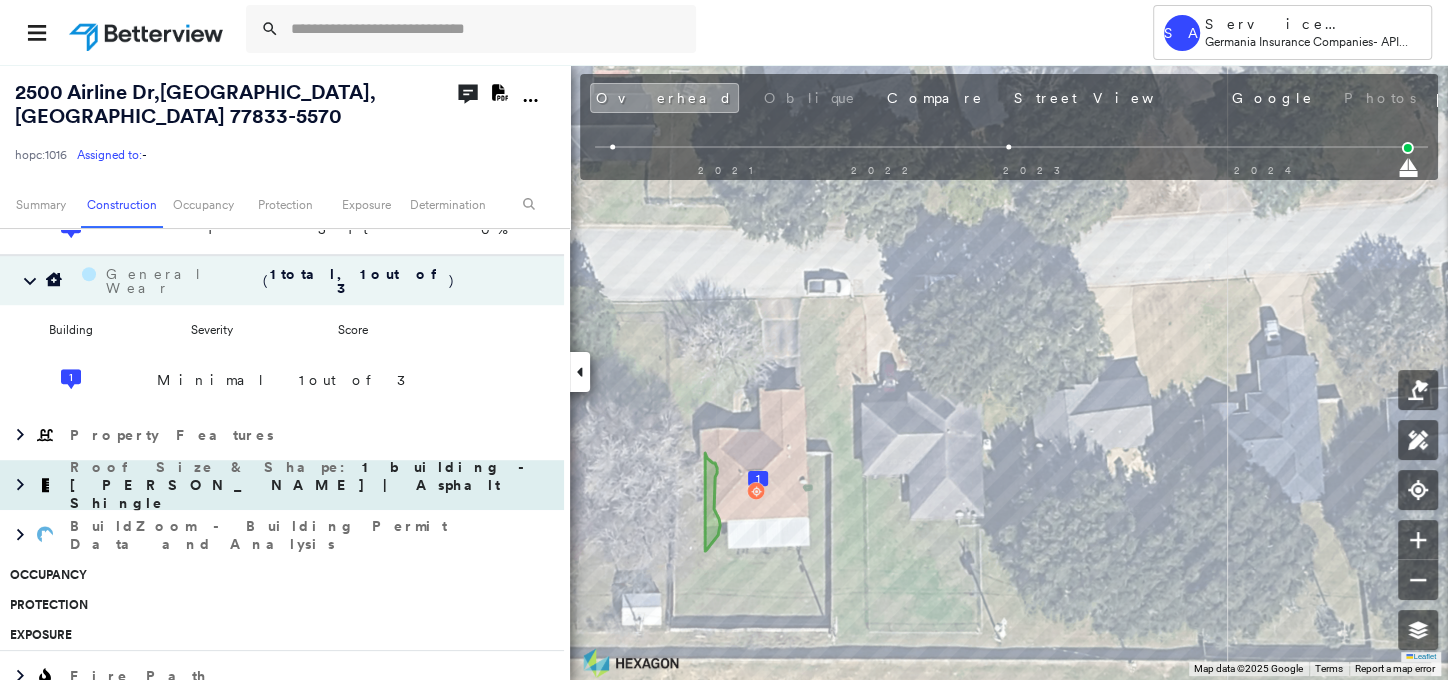 click on "Roof Size & Shape :  1 building  - Gable | Asphalt Shingle" at bounding box center [312, 485] 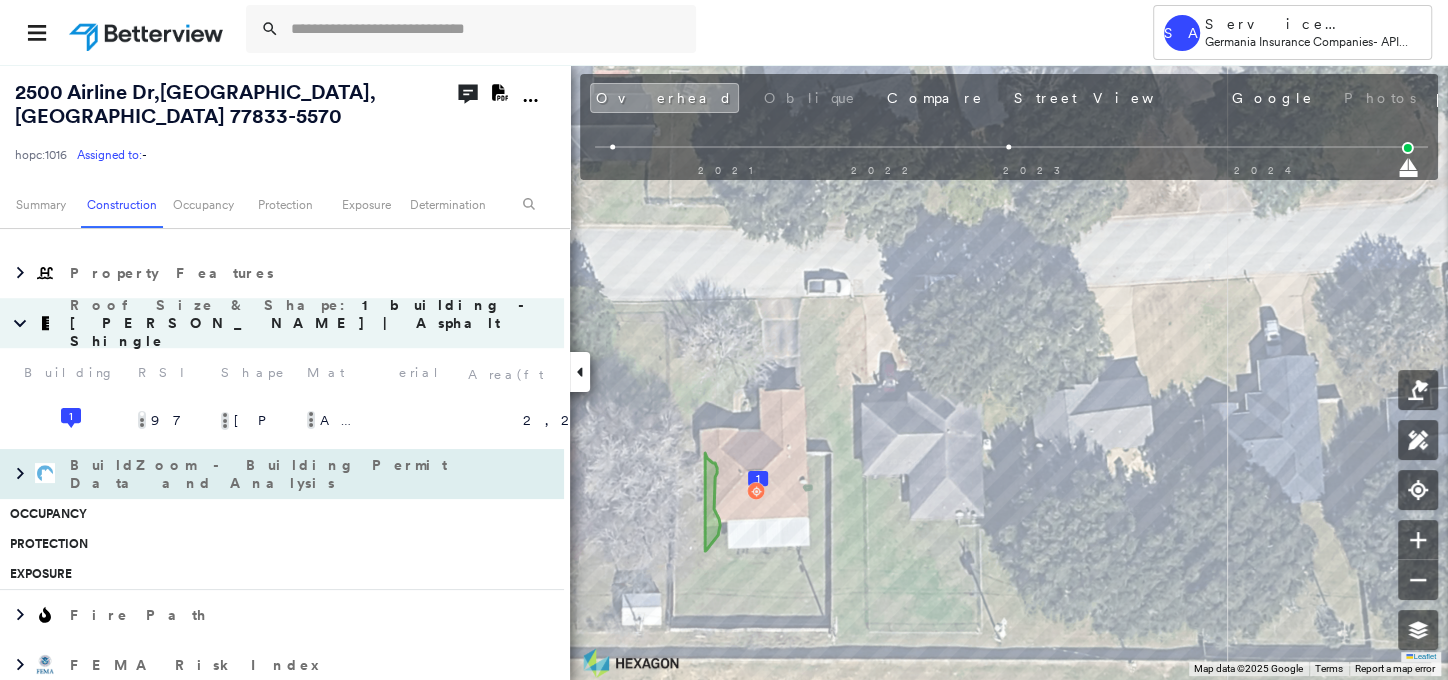 scroll, scrollTop: 1090, scrollLeft: 0, axis: vertical 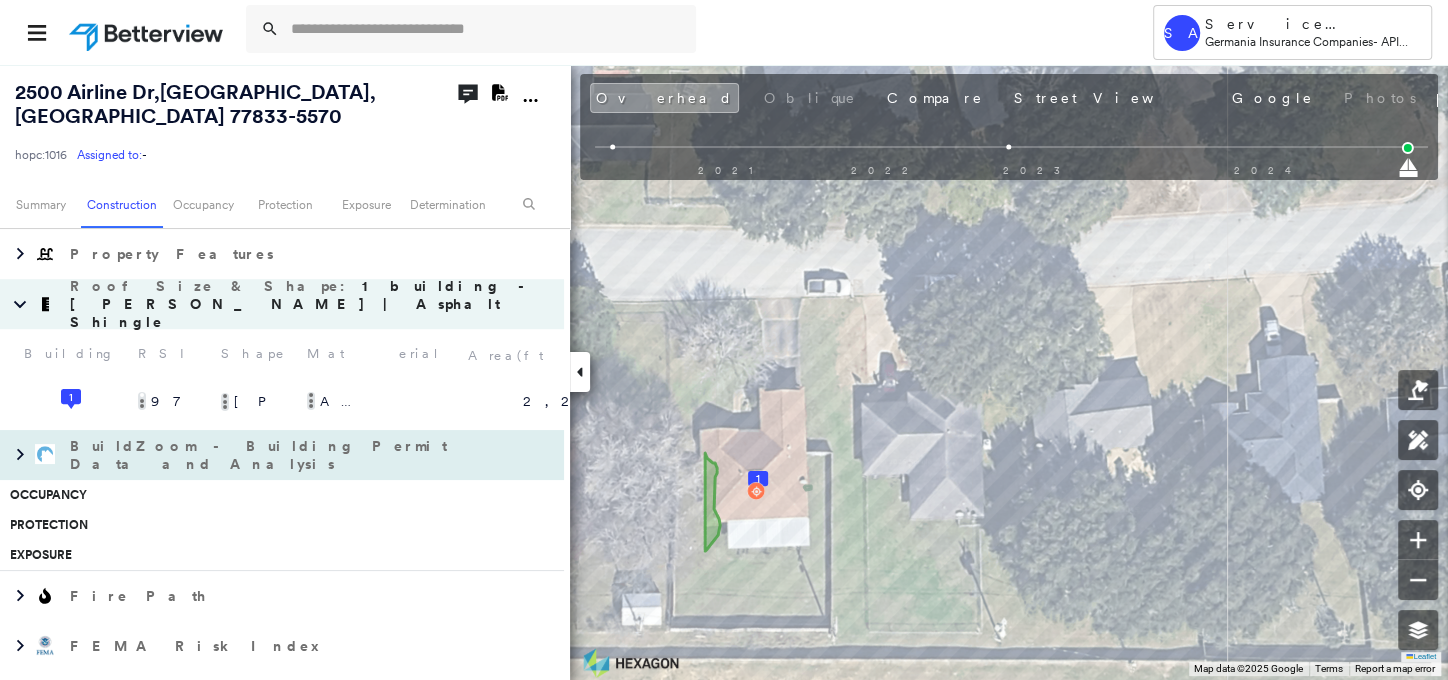 click on "BuildZoom - Building Permit Data and Analysis" at bounding box center (262, 455) 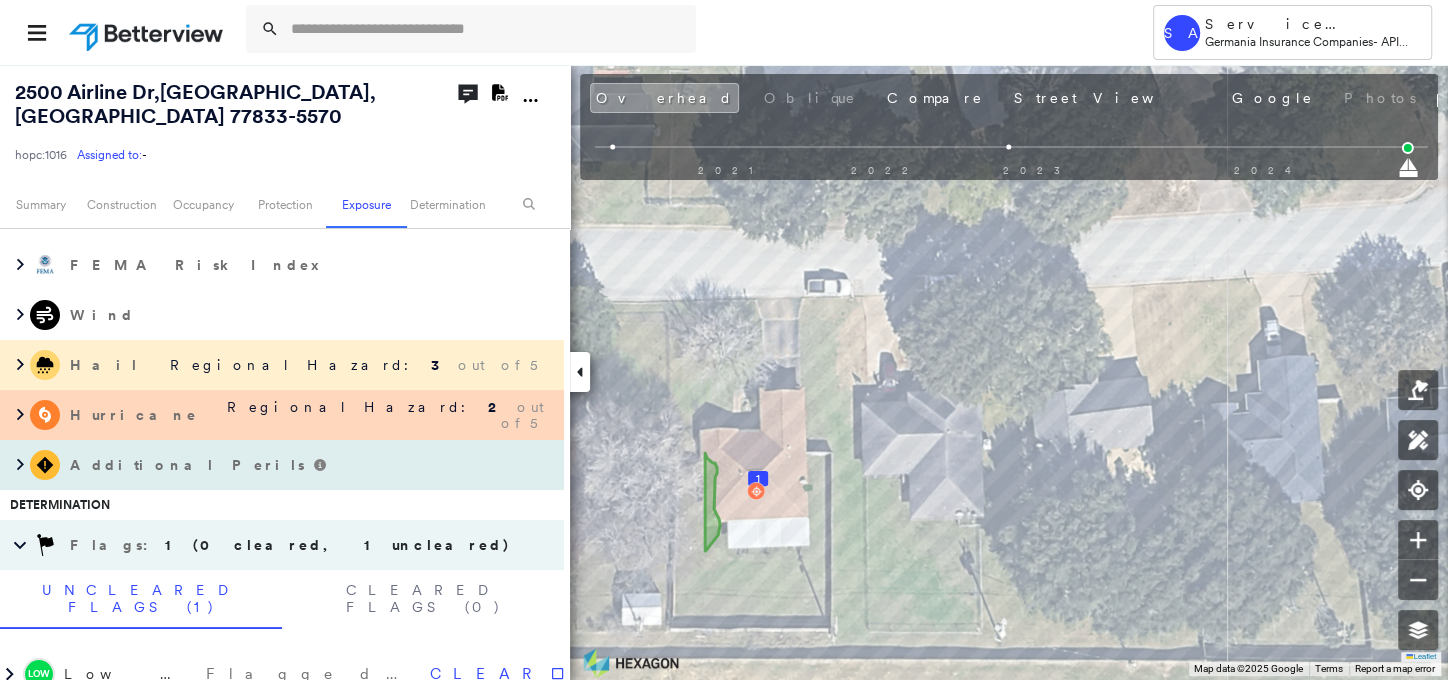scroll, scrollTop: 1545, scrollLeft: 0, axis: vertical 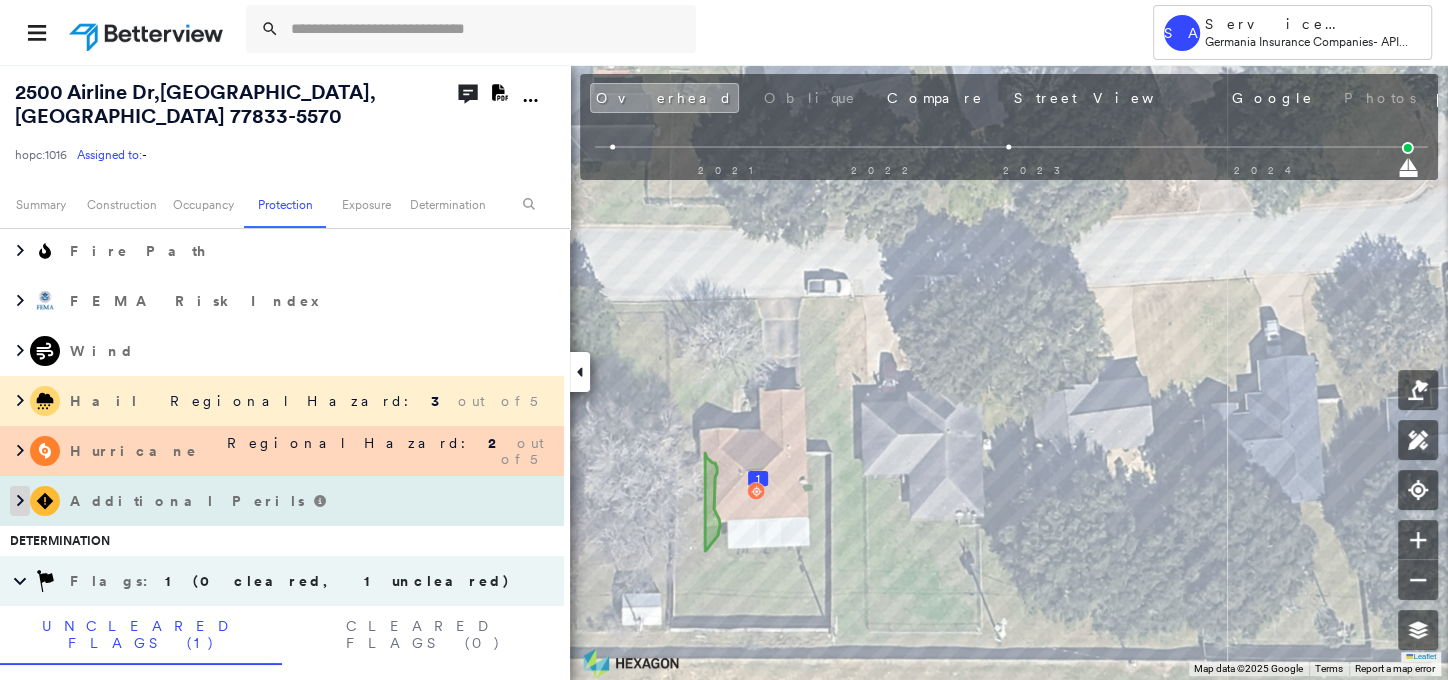 click 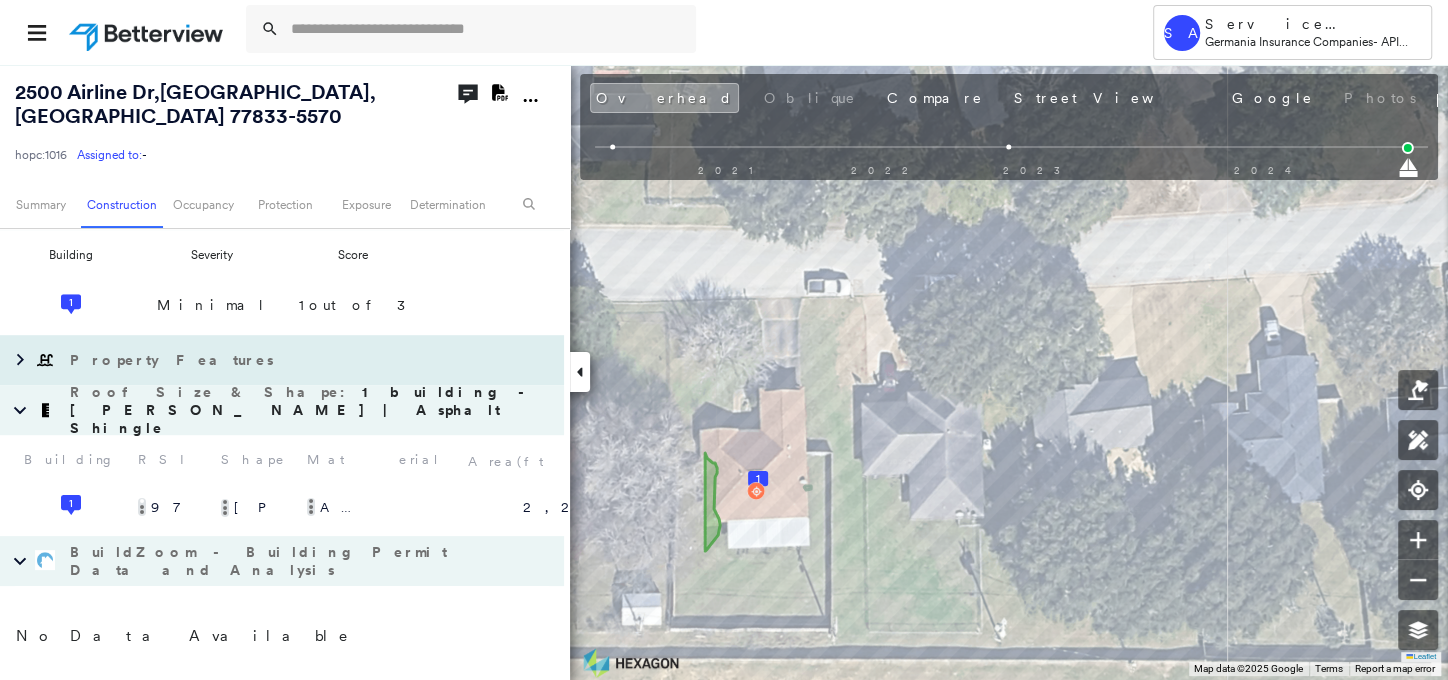 scroll, scrollTop: 818, scrollLeft: 0, axis: vertical 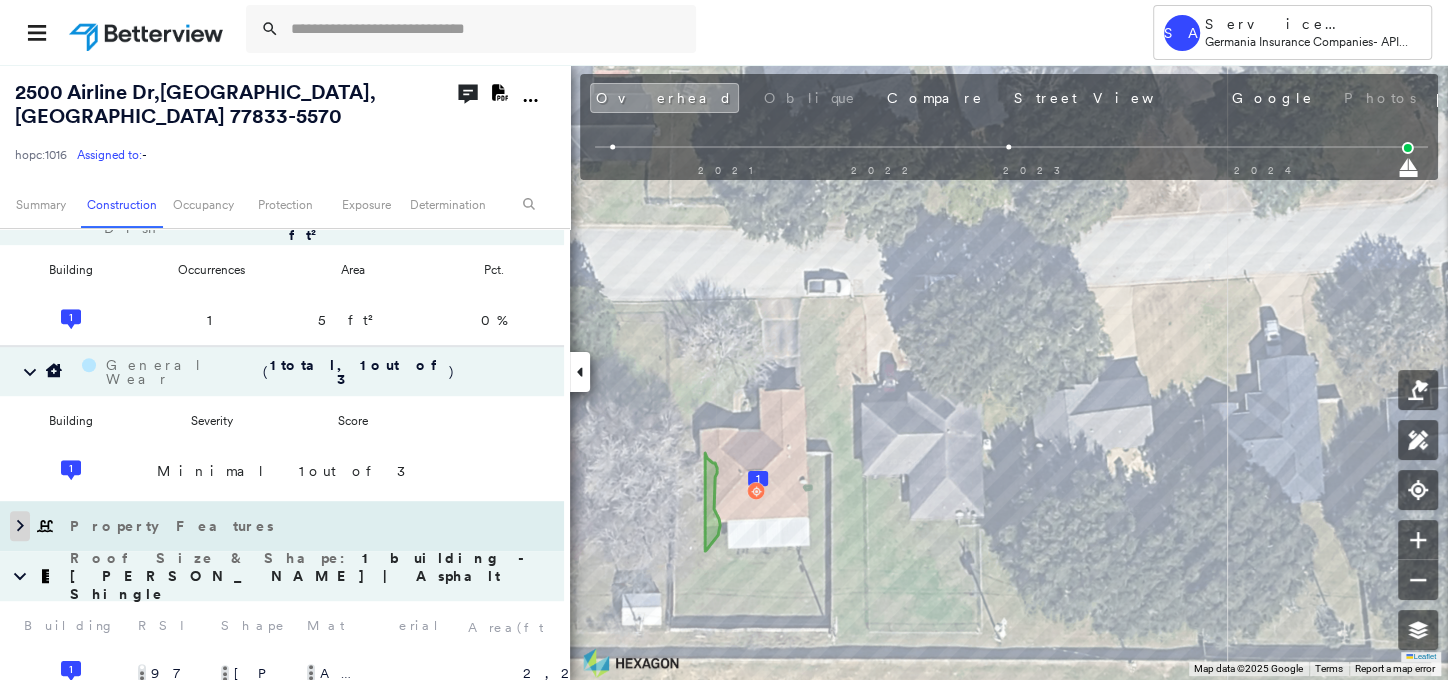 click 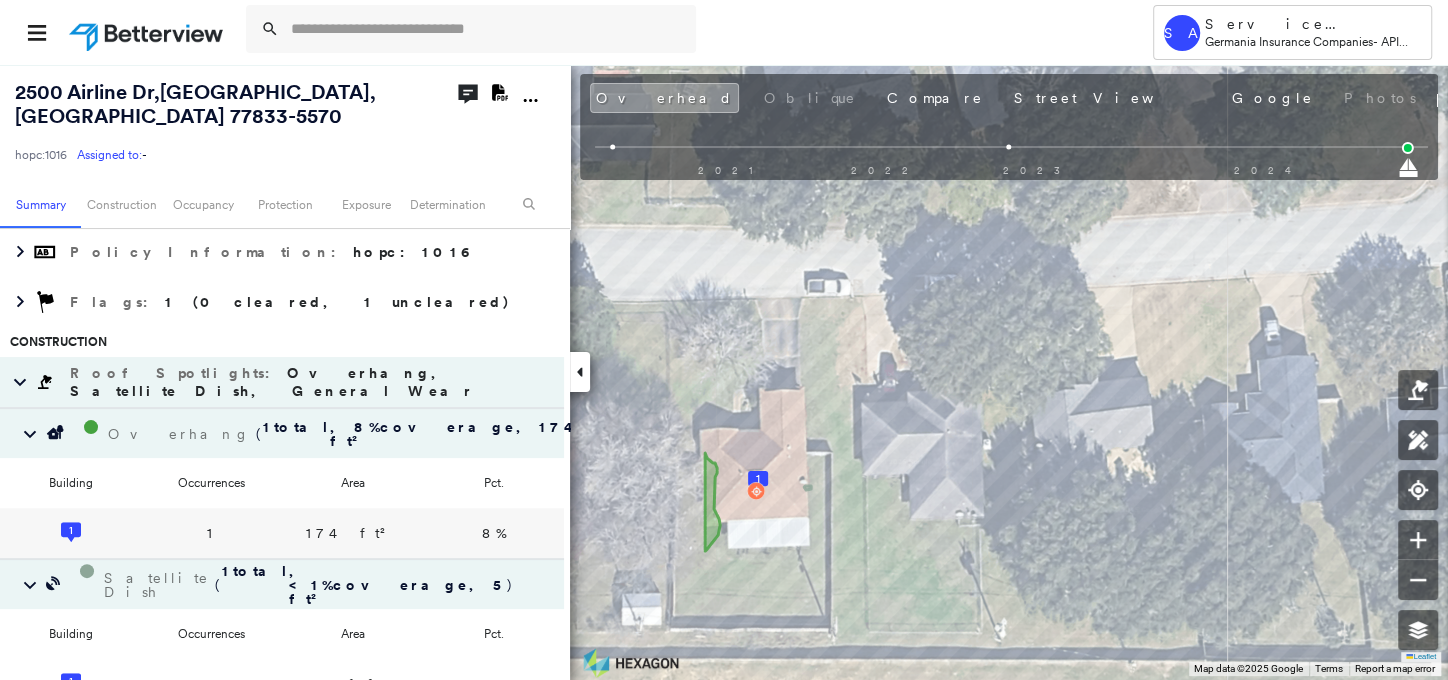 scroll, scrollTop: 363, scrollLeft: 0, axis: vertical 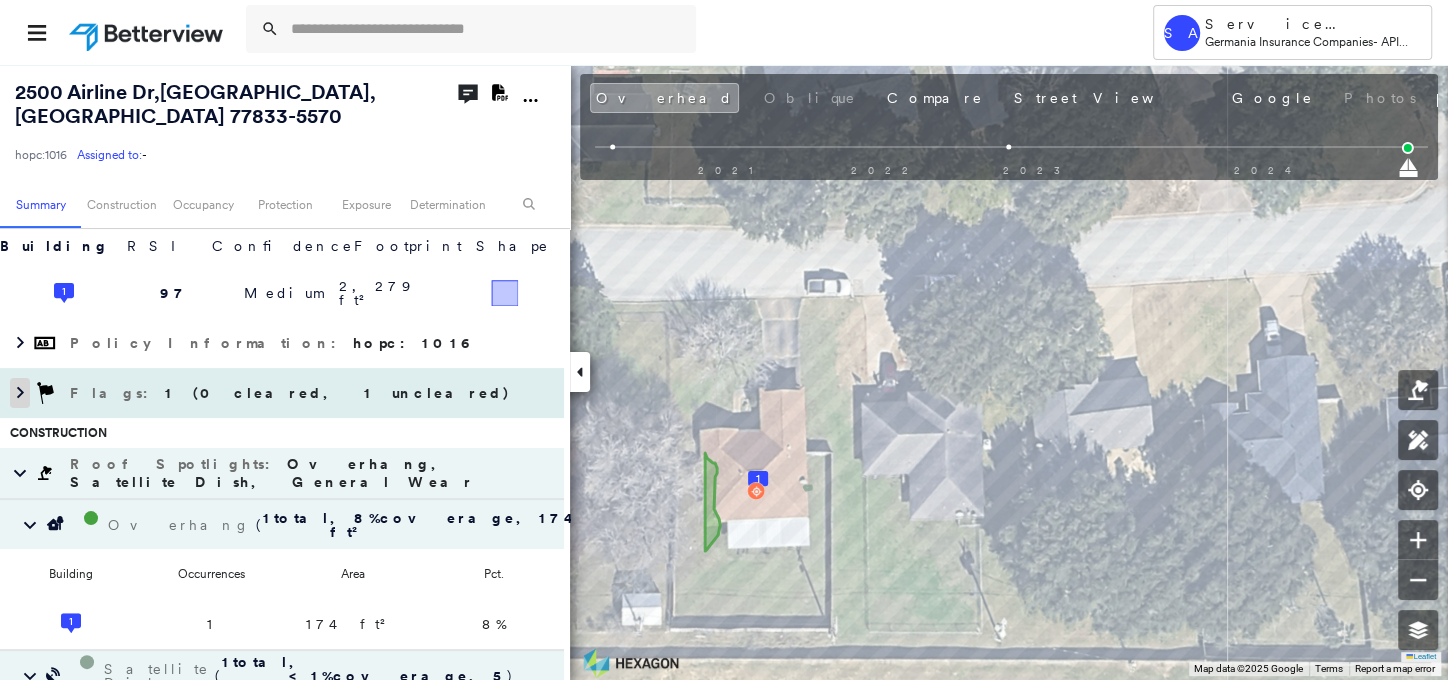 click 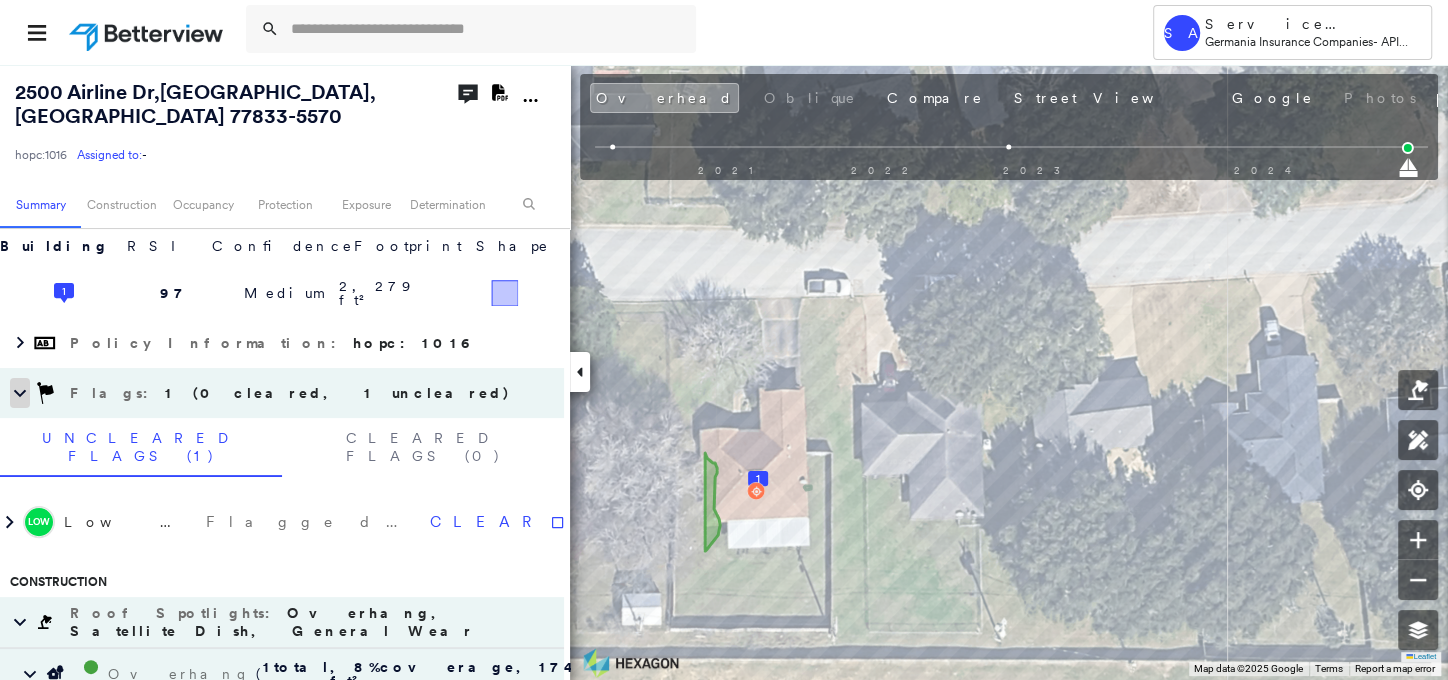 click 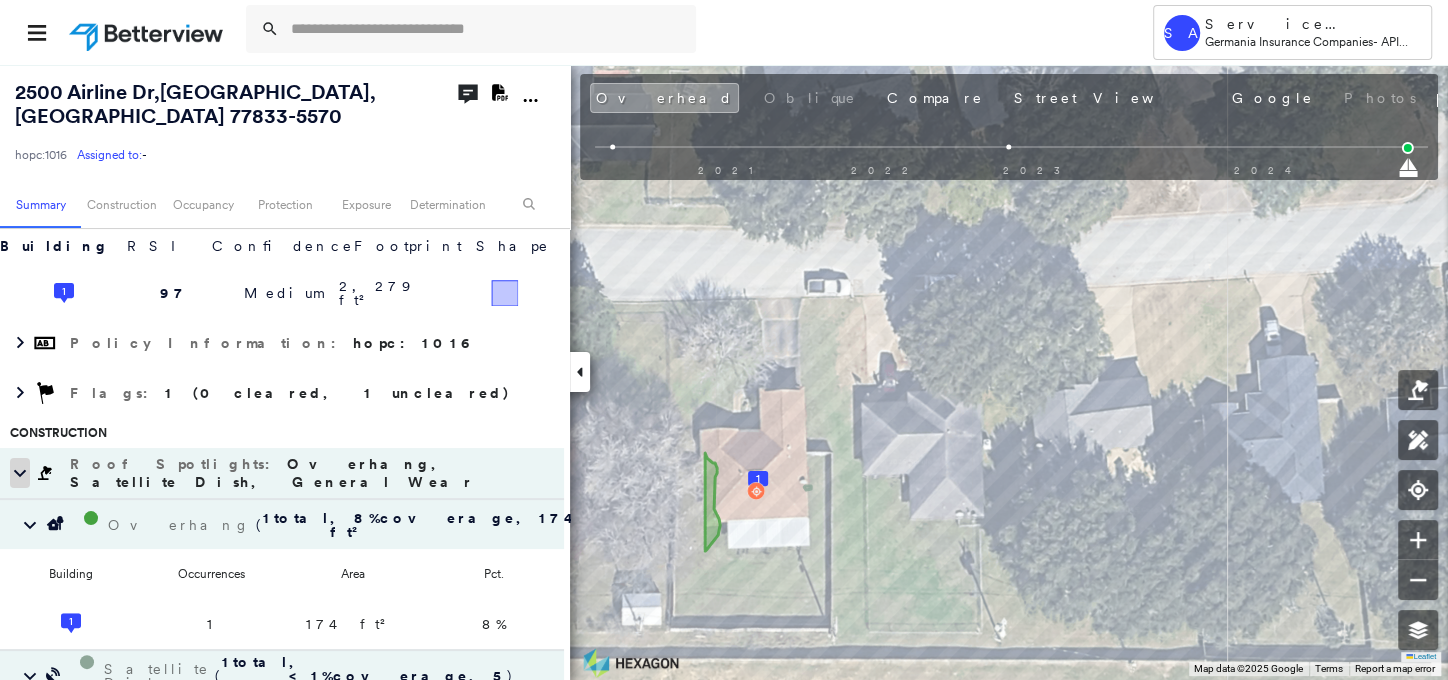click at bounding box center [20, 473] 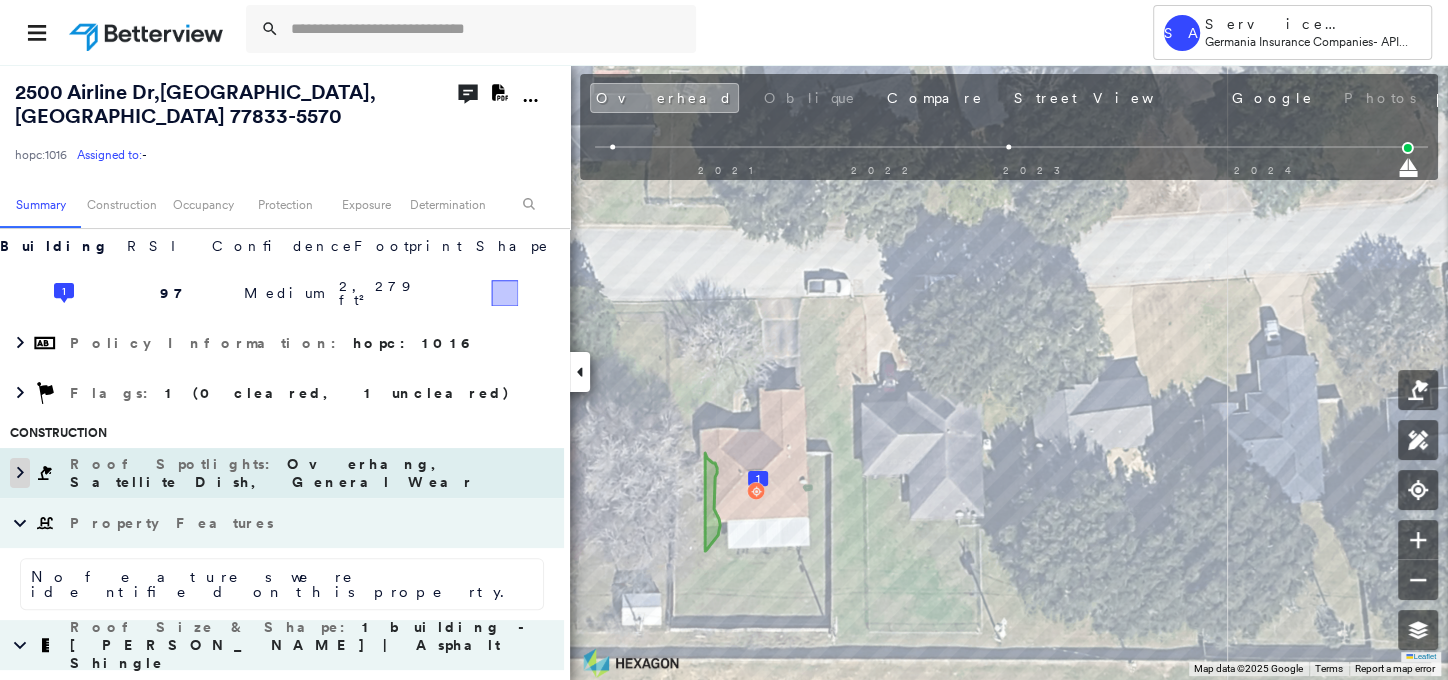 click 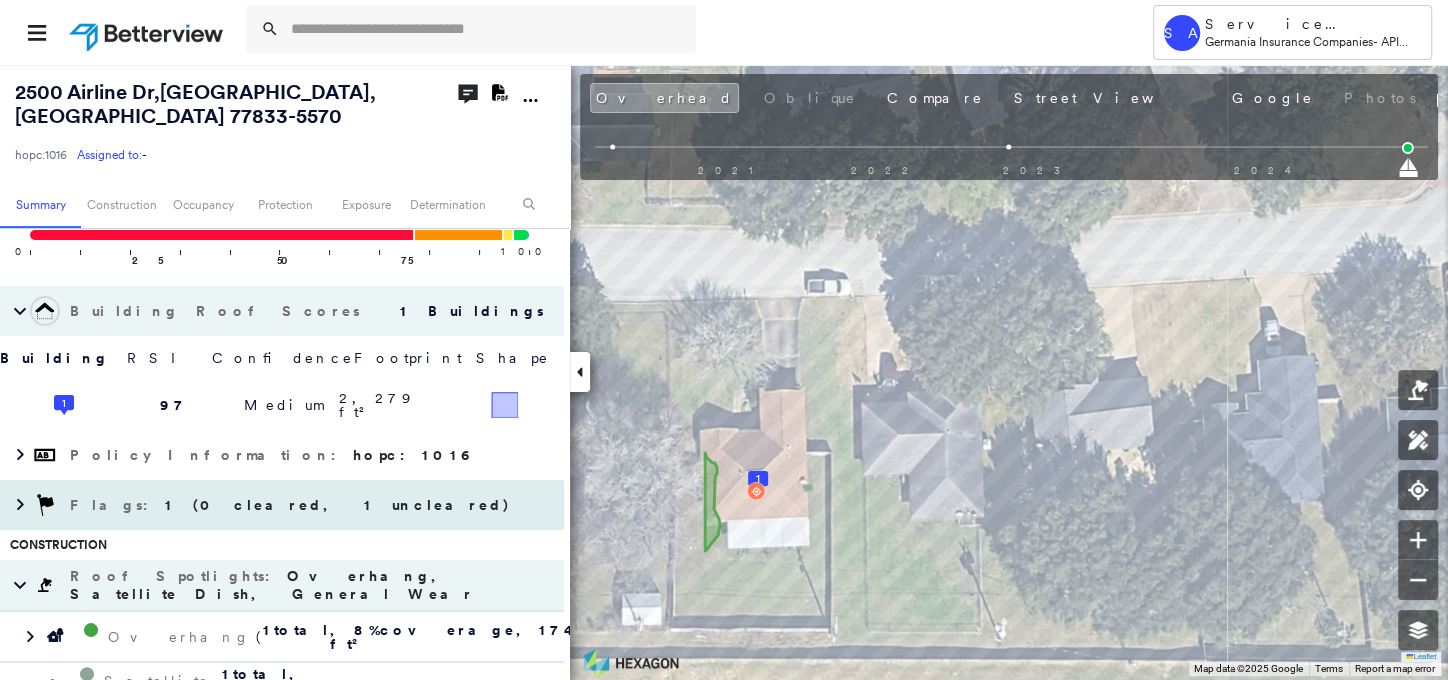 scroll, scrollTop: 363, scrollLeft: 0, axis: vertical 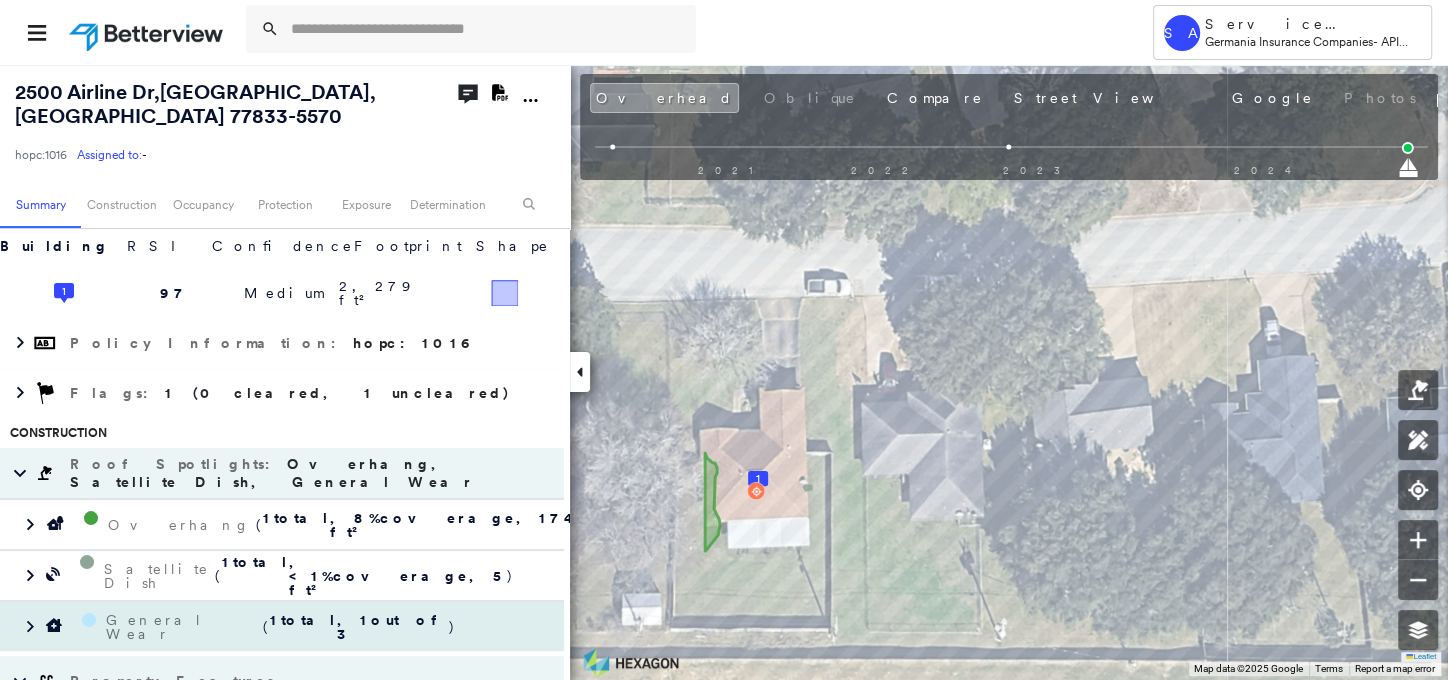 click on "General Wear" at bounding box center [185, 627] 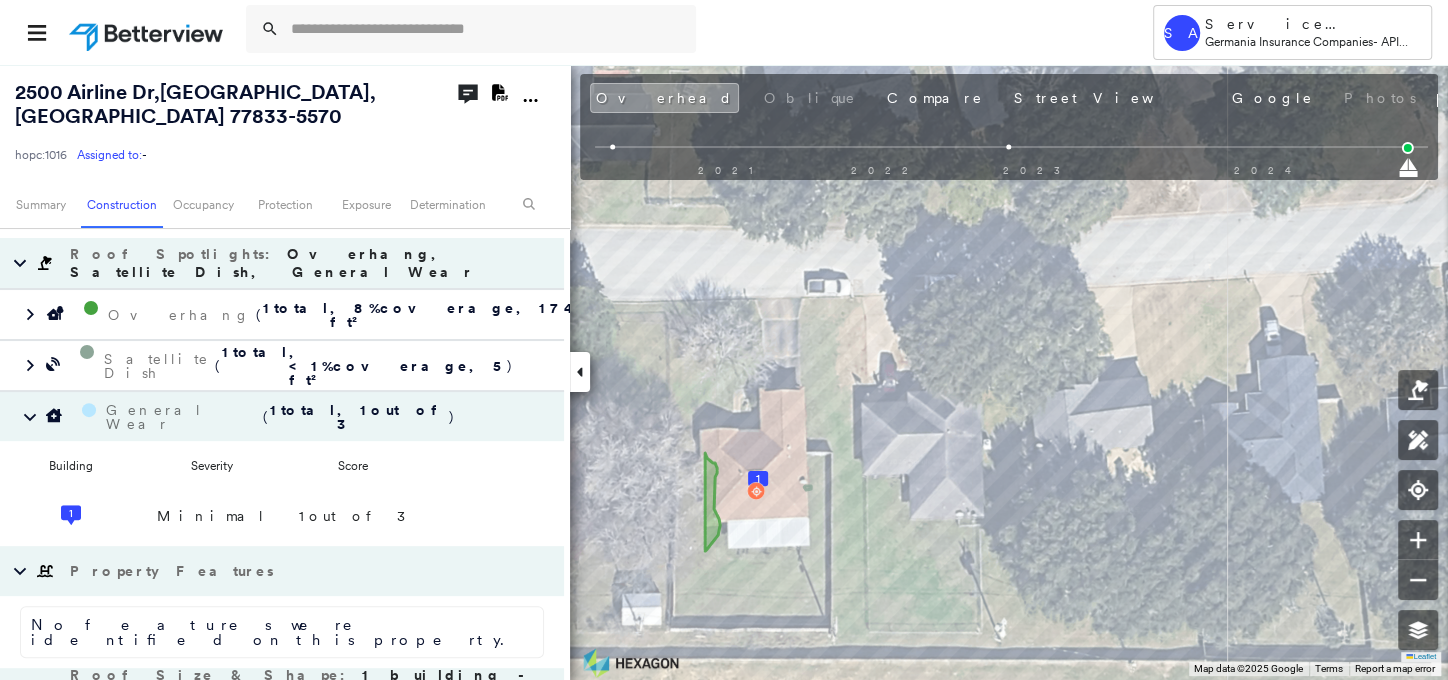 scroll, scrollTop: 545, scrollLeft: 0, axis: vertical 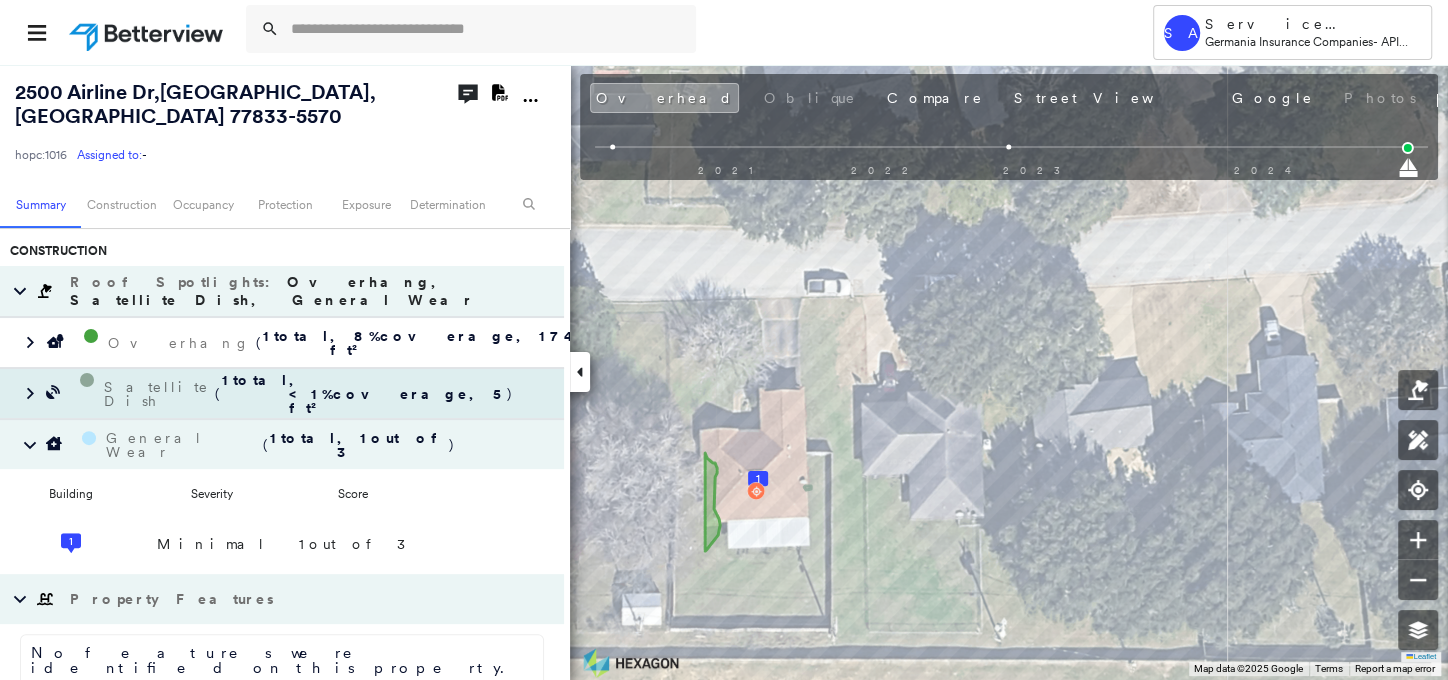 click on "Satellite Dish" at bounding box center [159, 394] 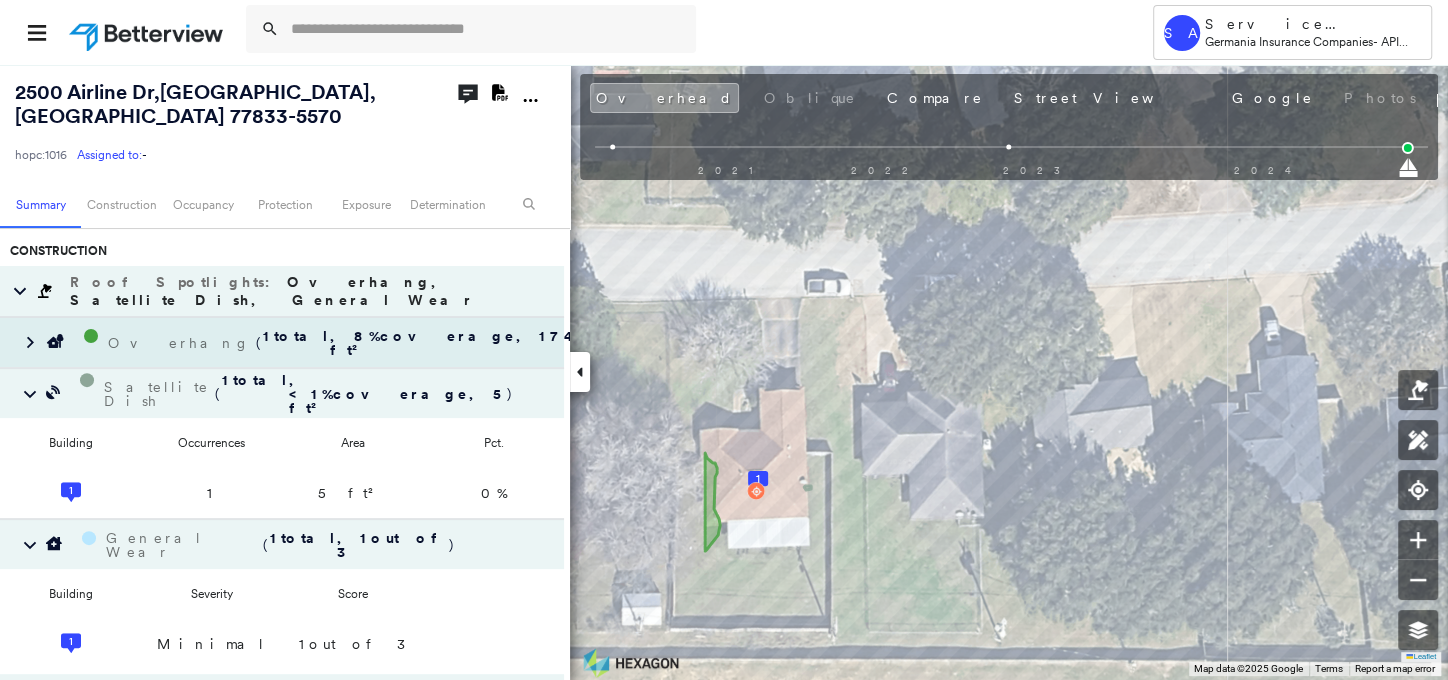 click on "Overhang" at bounding box center [182, 343] 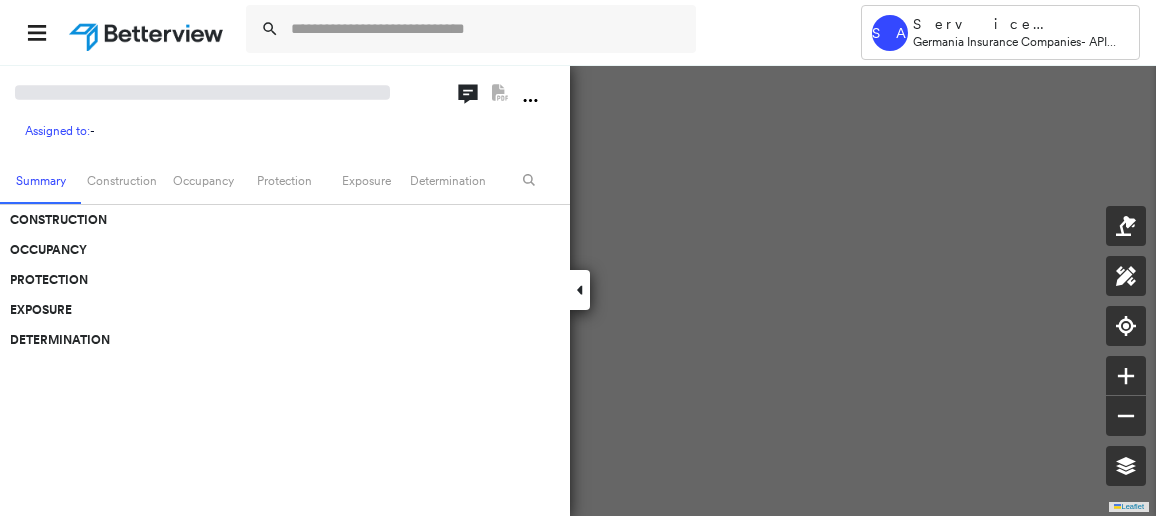 scroll, scrollTop: 0, scrollLeft: 0, axis: both 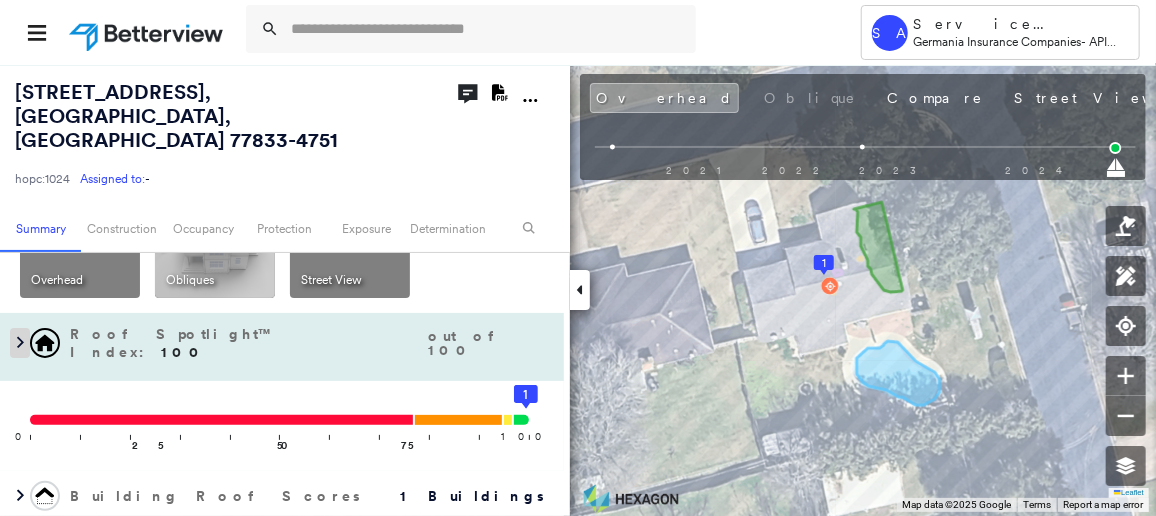 click 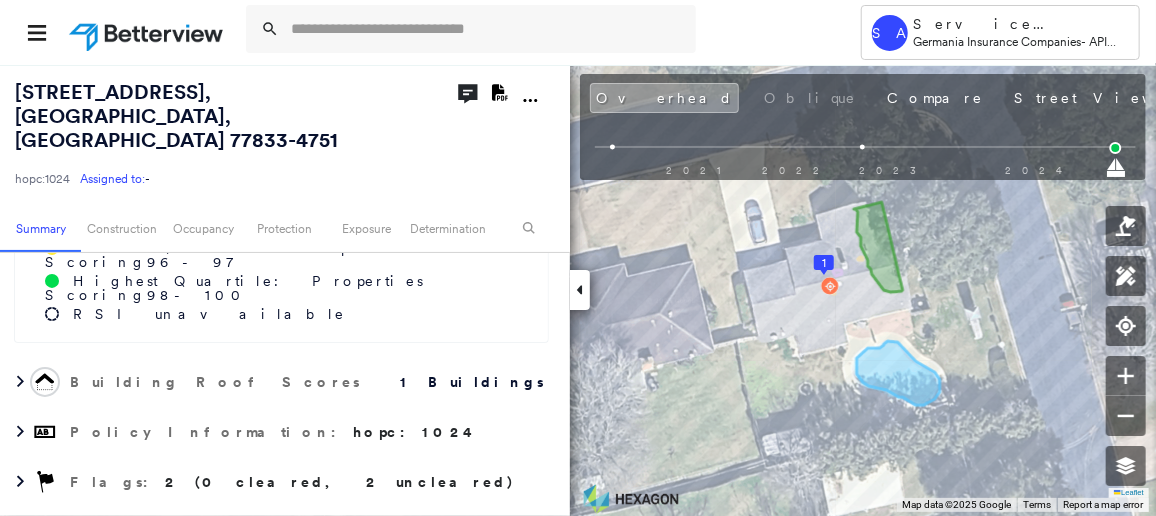 scroll, scrollTop: 545, scrollLeft: 0, axis: vertical 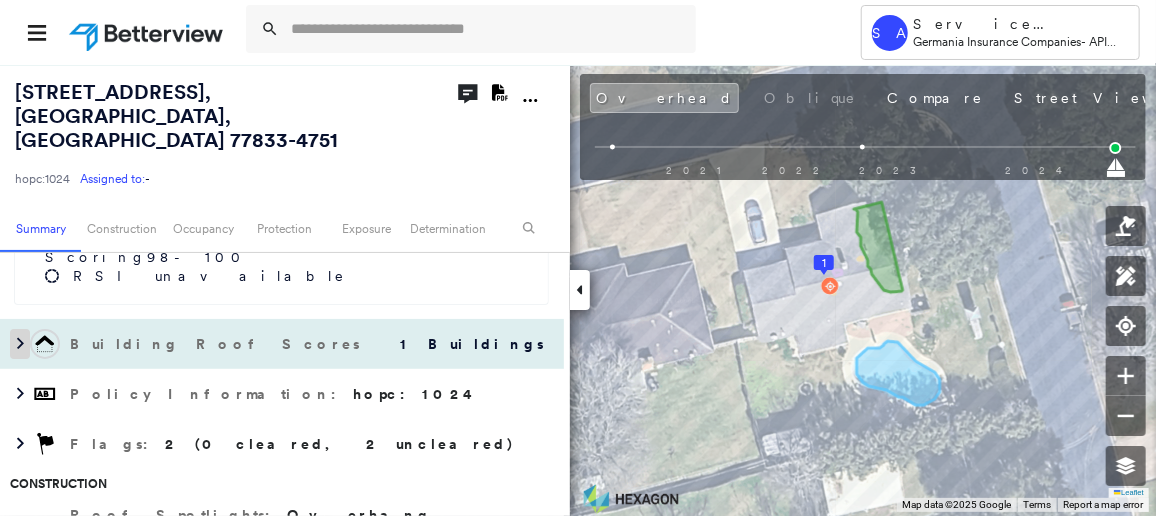 click 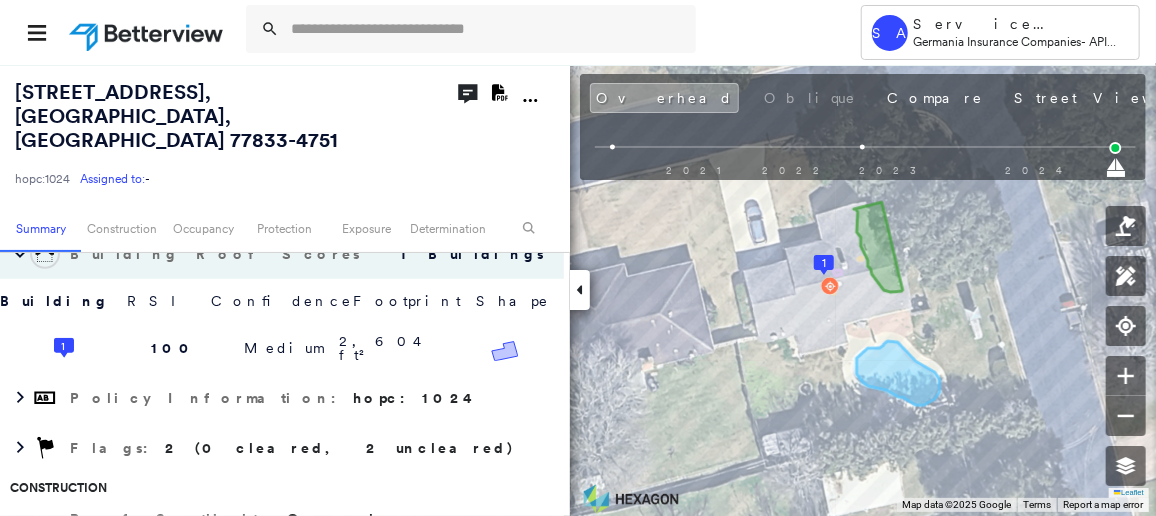 scroll, scrollTop: 636, scrollLeft: 0, axis: vertical 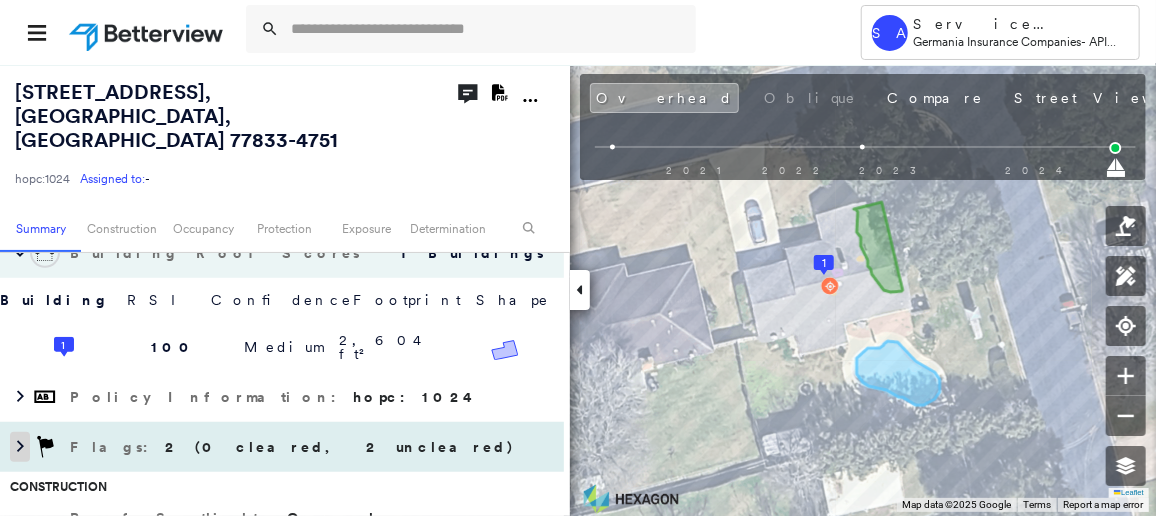 click at bounding box center (20, 447) 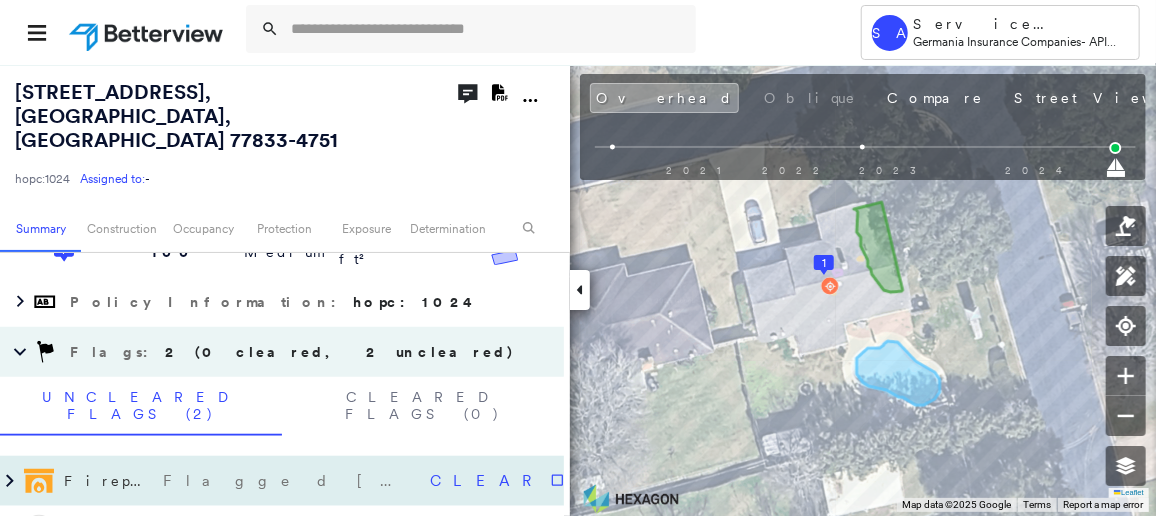 scroll, scrollTop: 818, scrollLeft: 0, axis: vertical 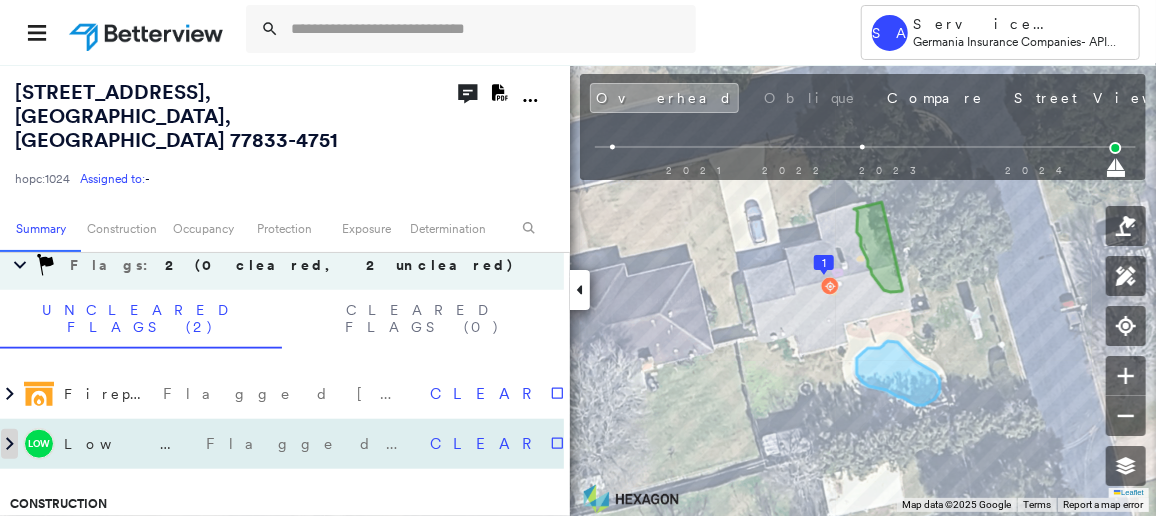 click 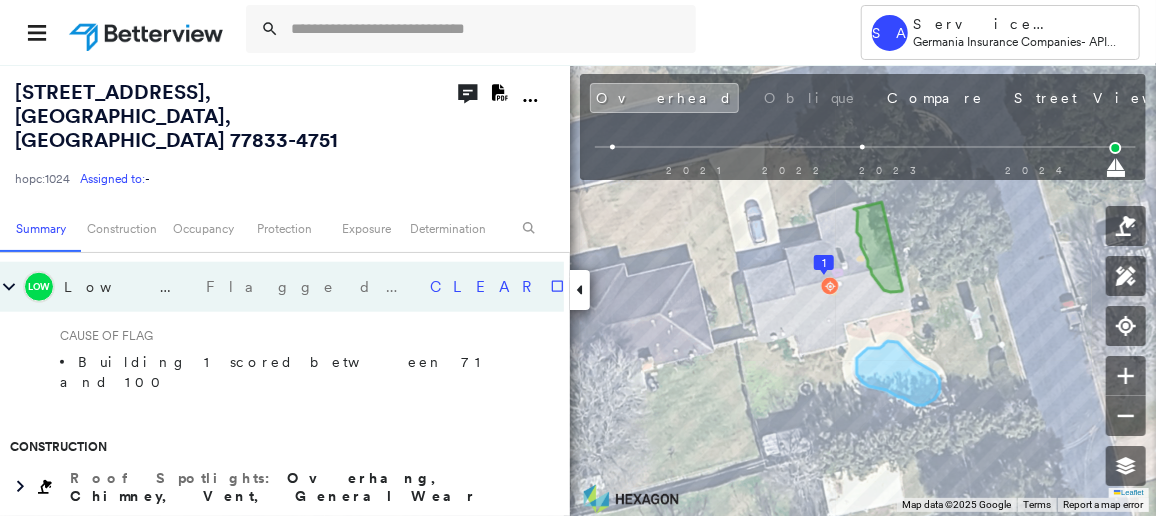 scroll, scrollTop: 999, scrollLeft: 0, axis: vertical 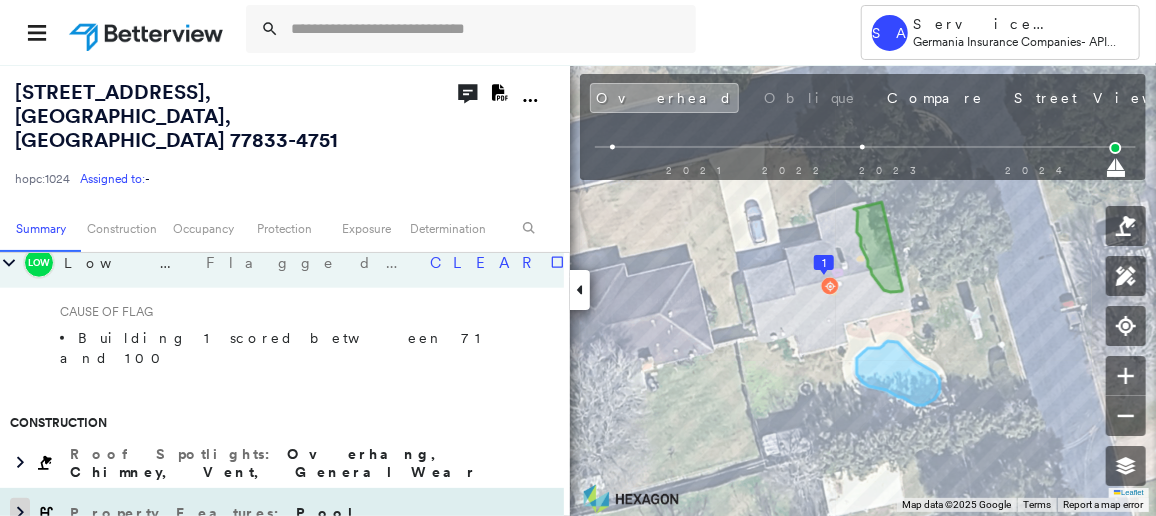 click 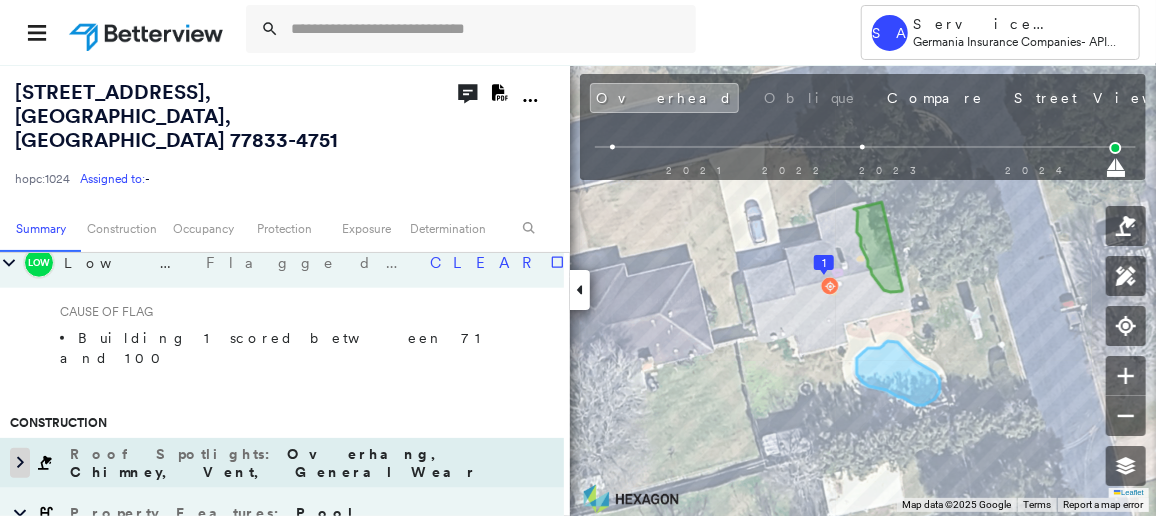 click 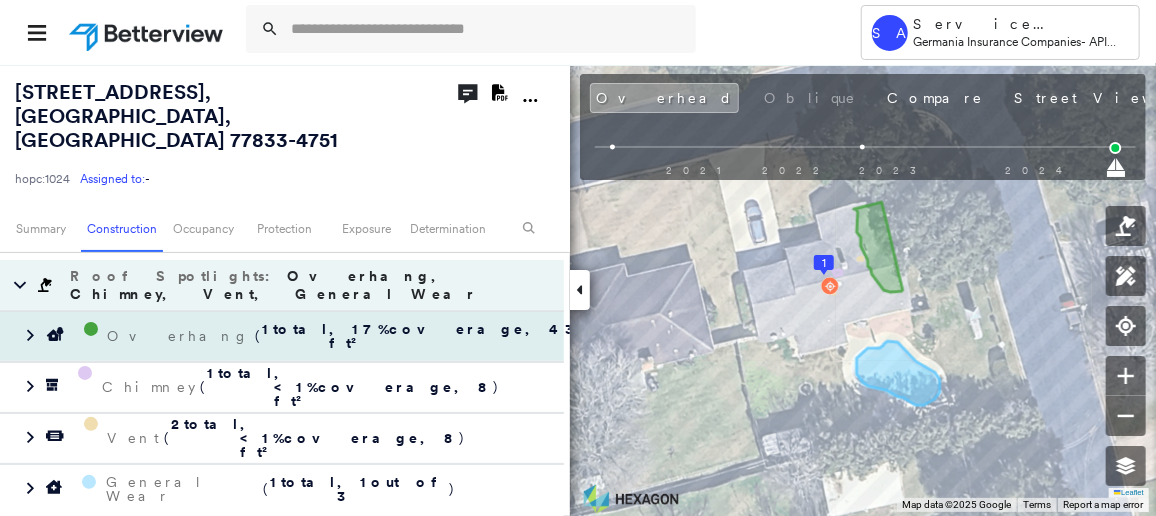 scroll, scrollTop: 1181, scrollLeft: 0, axis: vertical 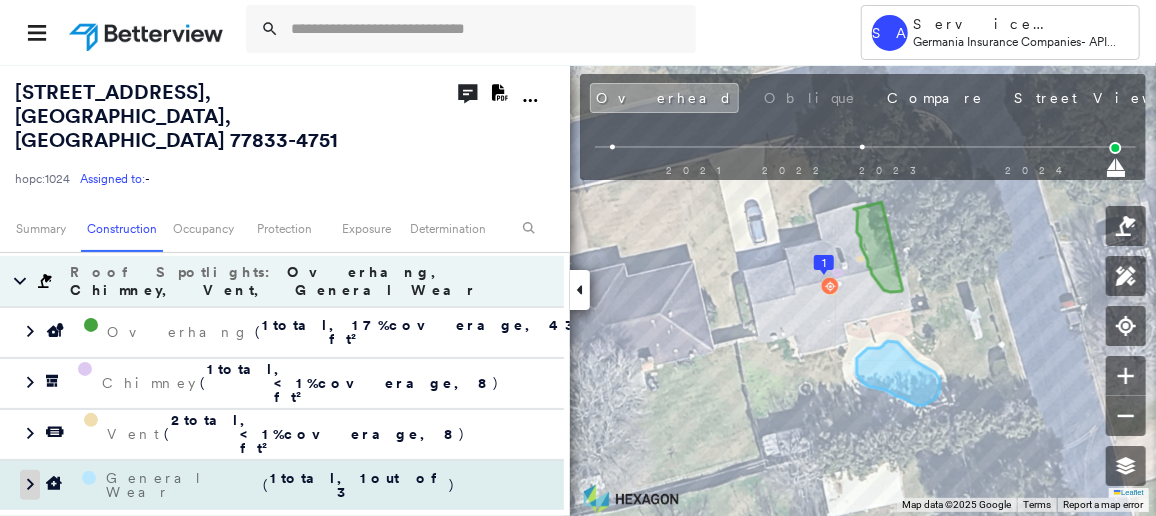click 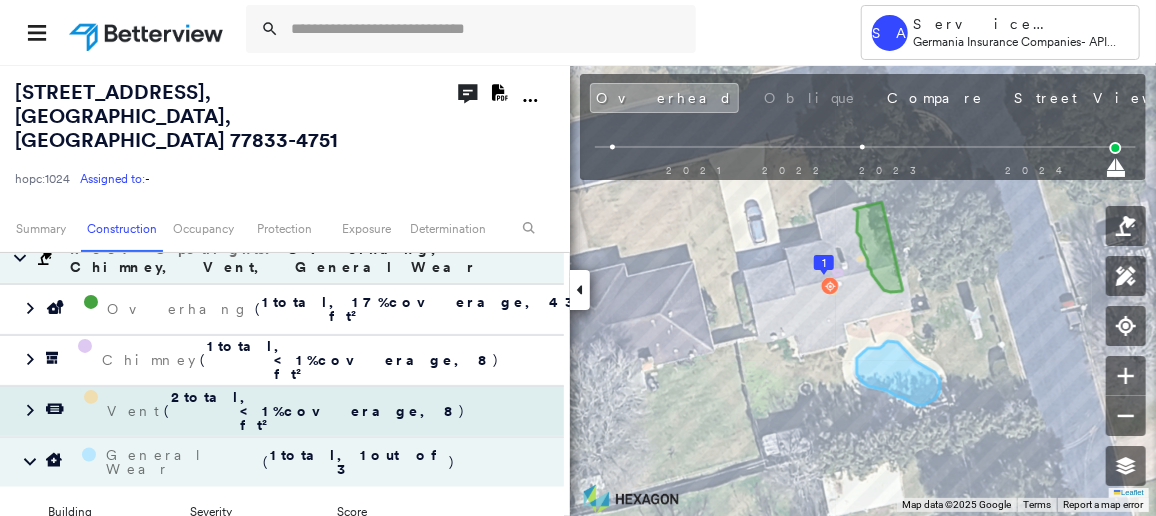 scroll, scrollTop: 1181, scrollLeft: 0, axis: vertical 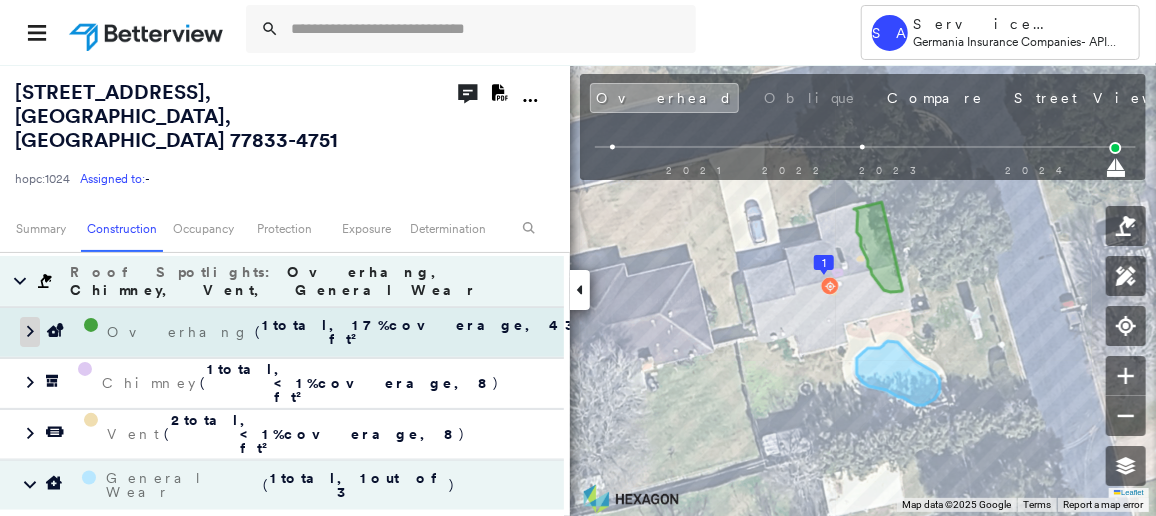 click 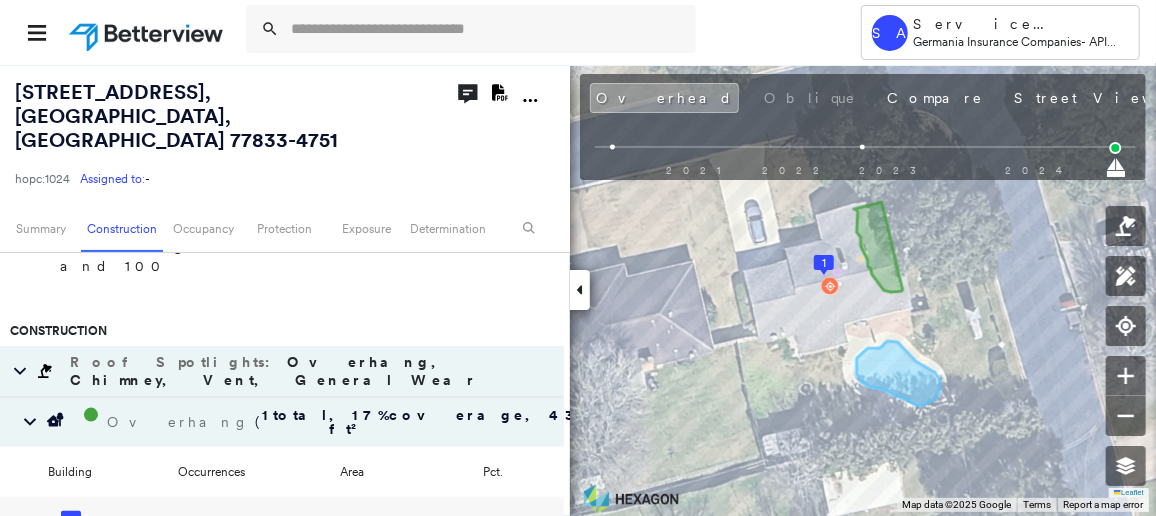 scroll, scrollTop: 999, scrollLeft: 0, axis: vertical 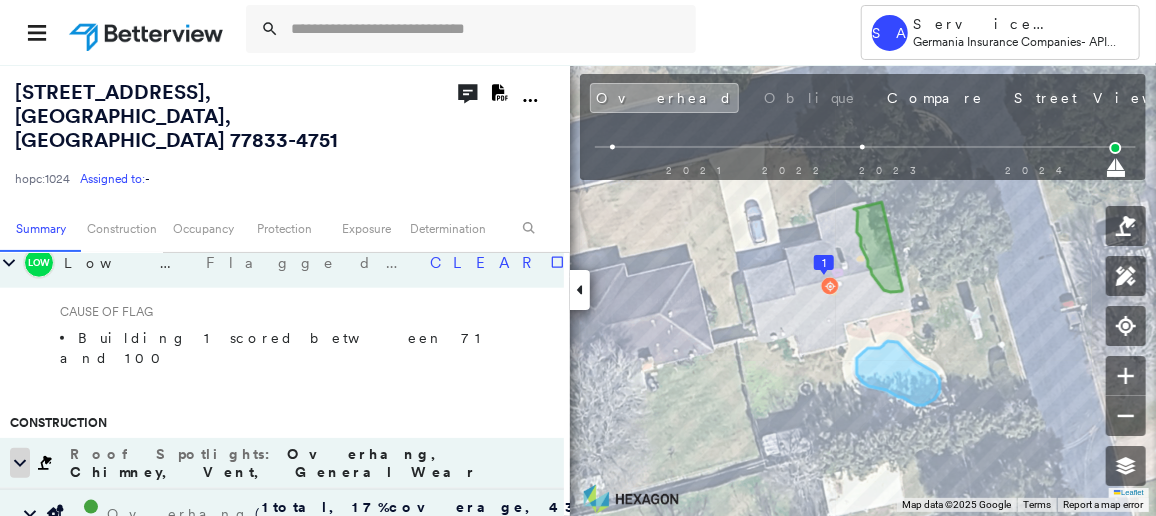 click at bounding box center (20, 463) 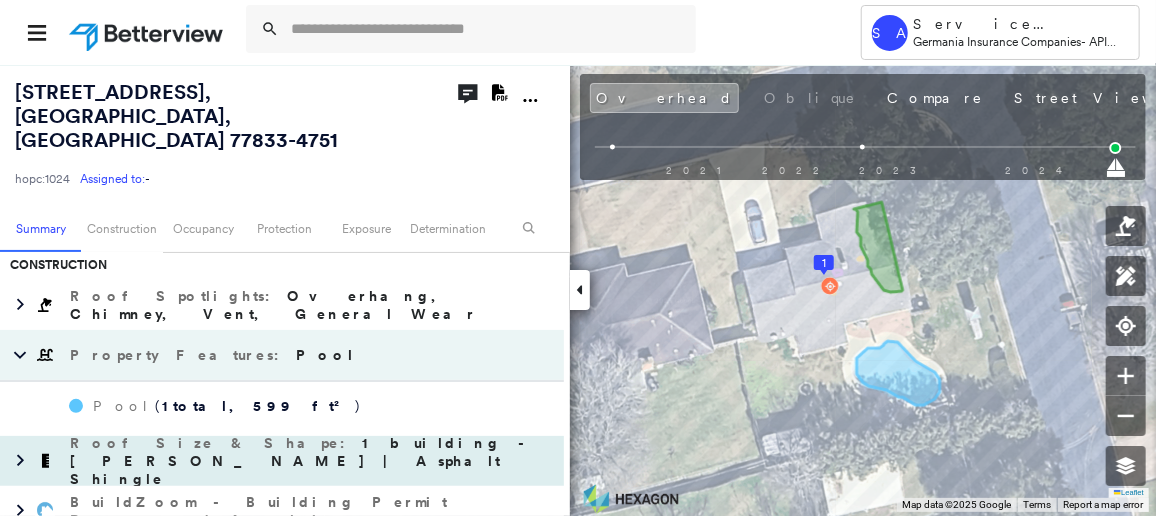 scroll, scrollTop: 1181, scrollLeft: 0, axis: vertical 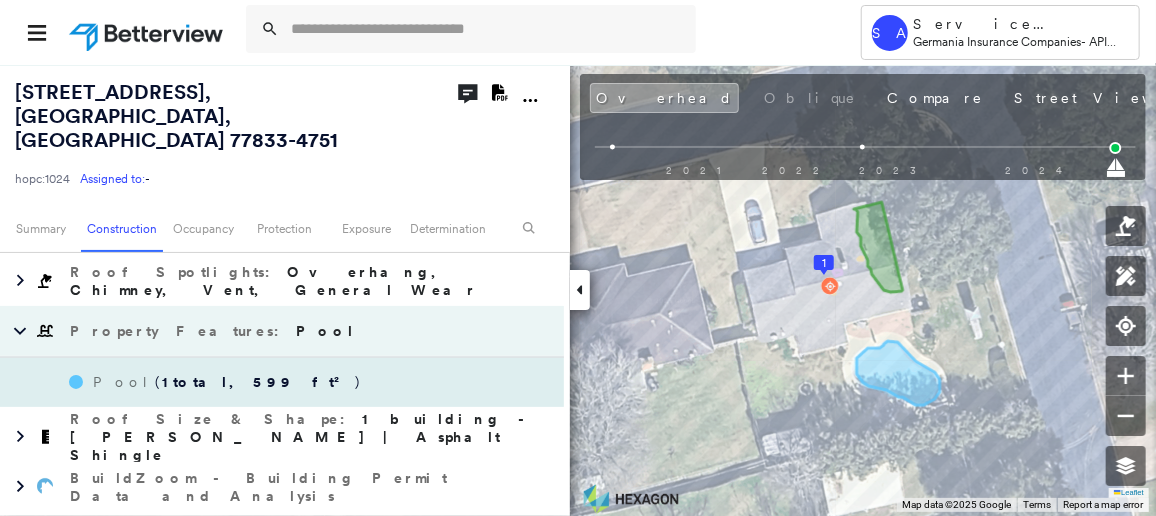 click on "Pool" at bounding box center (124, 382) 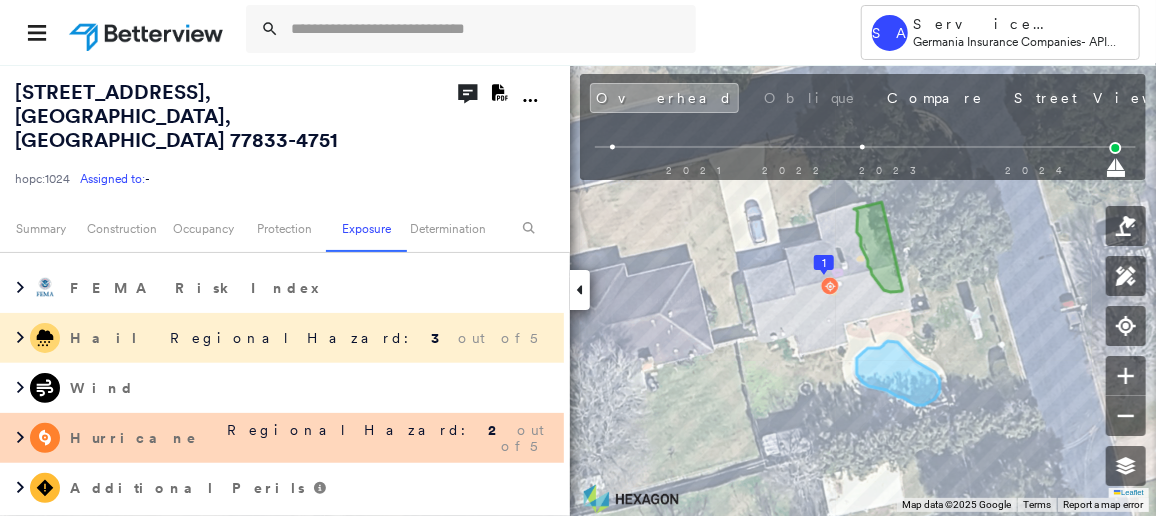 scroll, scrollTop: 1636, scrollLeft: 0, axis: vertical 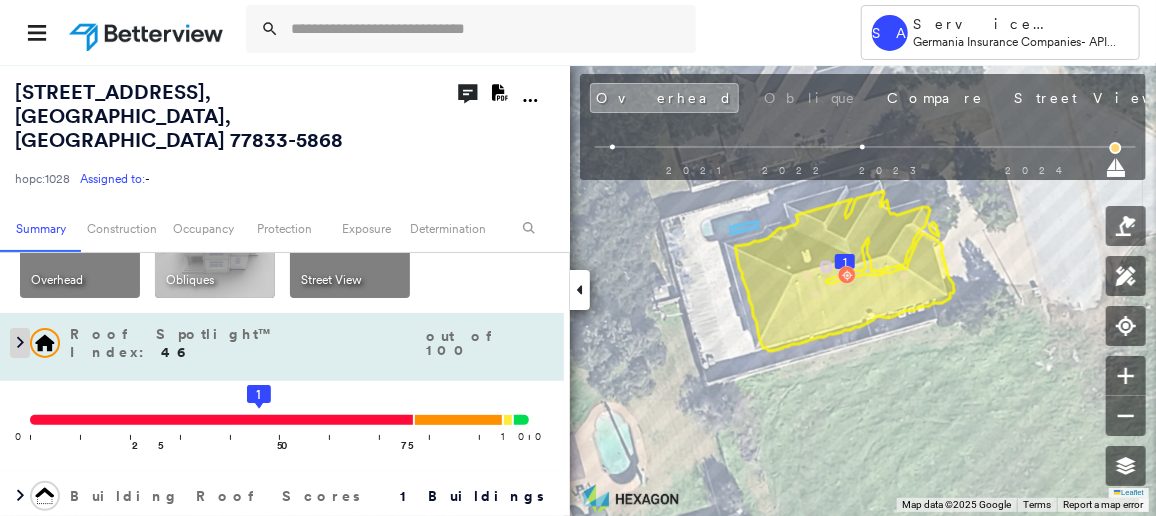 click 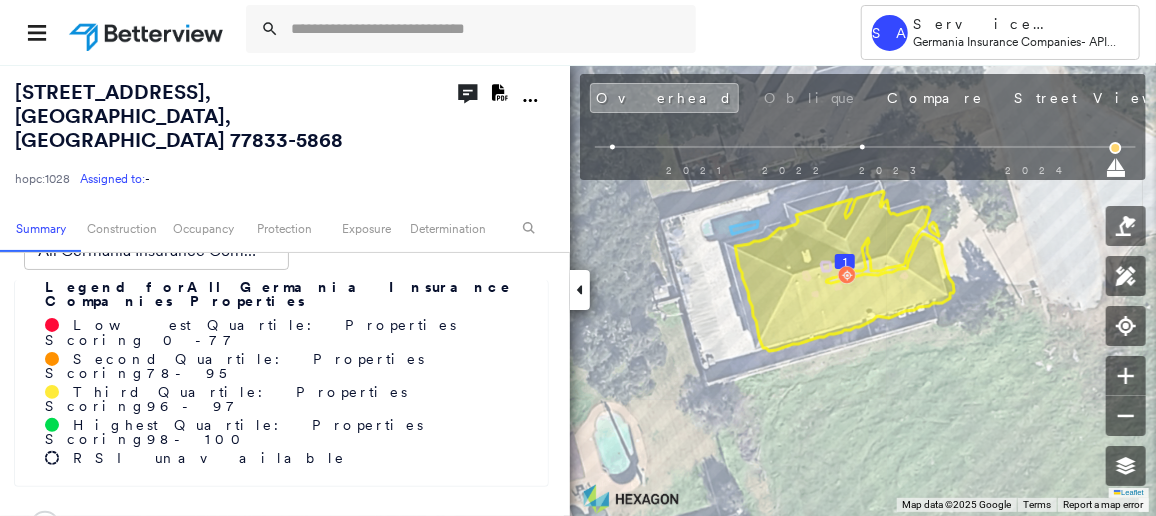 scroll, scrollTop: 0, scrollLeft: 0, axis: both 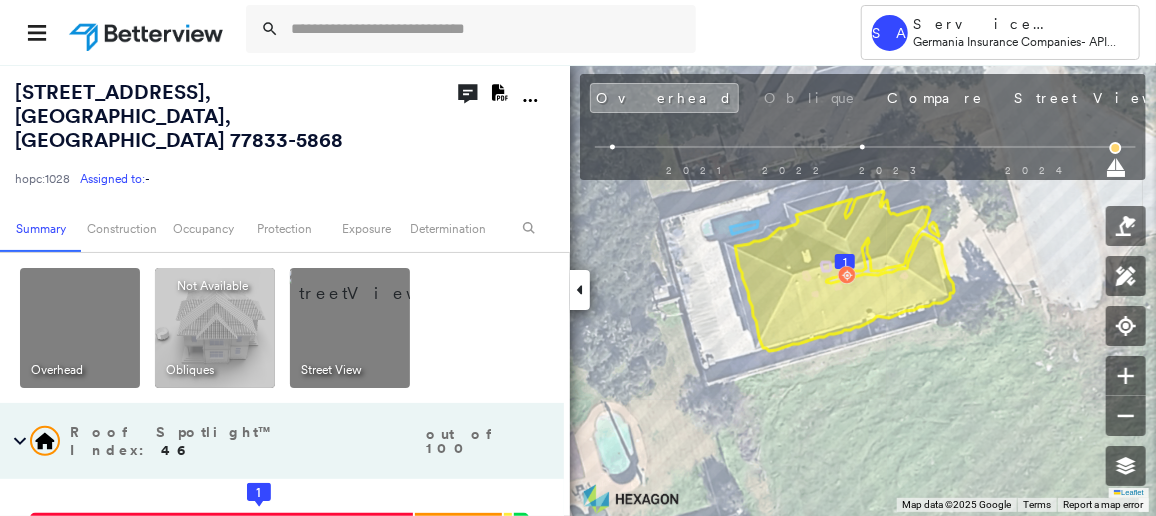 click at bounding box center [374, 283] 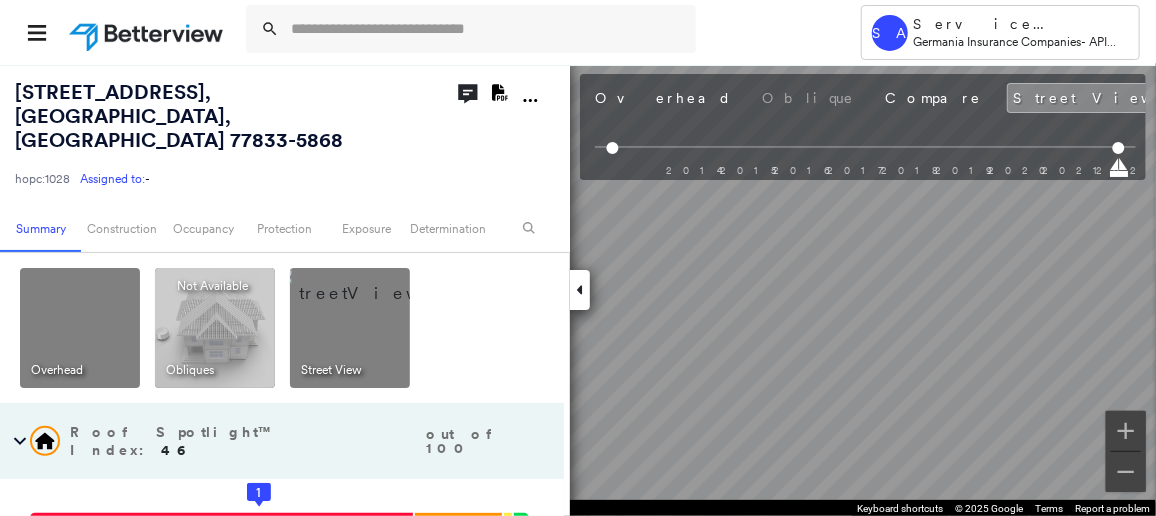 click on "[STREET_ADDRESS] hopc:1028 Assigned to:  - Assigned to:  - hopc:1028 Assigned to:  - Open Comments Download PDF Report Summary Construction Occupancy Protection Exposure Determination Overhead Obliques Not Available ; Street View Roof Spotlight™ Index :  46 out of 100 0 100 25 50 1 75 Comparison Quartile Data For: All Germania Insurance Companies Properties ****** ​ Legend for  All Germania Insurance Companies Properties Lowest Quartile: Properties Scoring 0 -  77 Second Quartile: Properties Scoring  78  -   95 Third Quartile: Properties Scoring  96  -   97 Highest Quartile: Properties Scoring  98  - 100 RSI unavailable Building Roof Scores 1 Buildings Policy Information :  hopc:1028 Flags :  3 (0 cleared, 3 uncleared) Construction Roof Spotlights :  Staining, Chimney, Vent, General Wear Property Features :  Pool Roof Size & Shape :  1 building  - Hip | Asphalt Shingle BuildZoom - Building Permit Data and Analysis Occupancy Protection Exposure Fire Path FEMA Risk Index Hail 3" at bounding box center (578, 290) 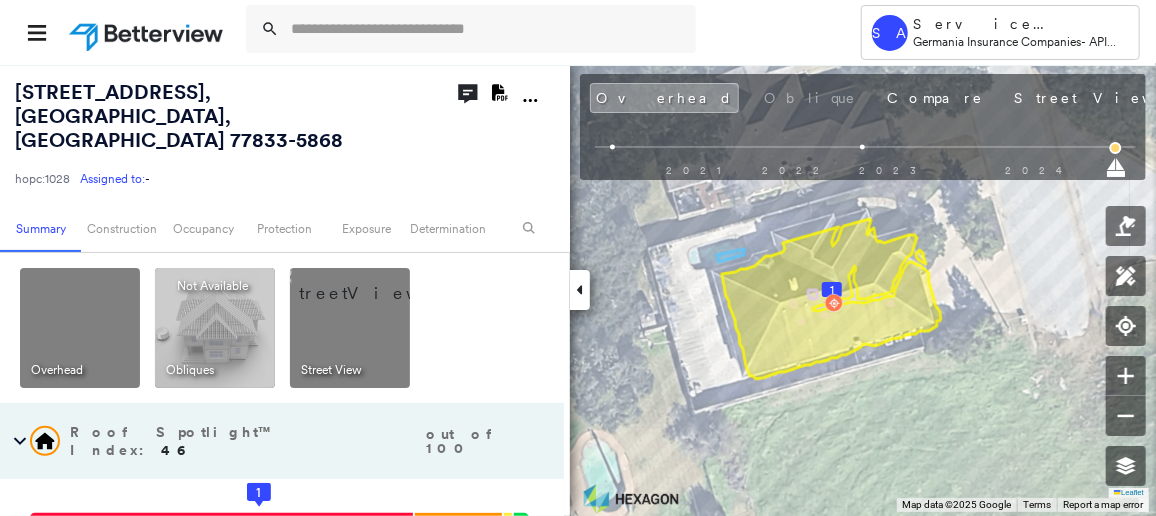 drag, startPoint x: 859, startPoint y: 165, endPoint x: 662, endPoint y: 165, distance: 197 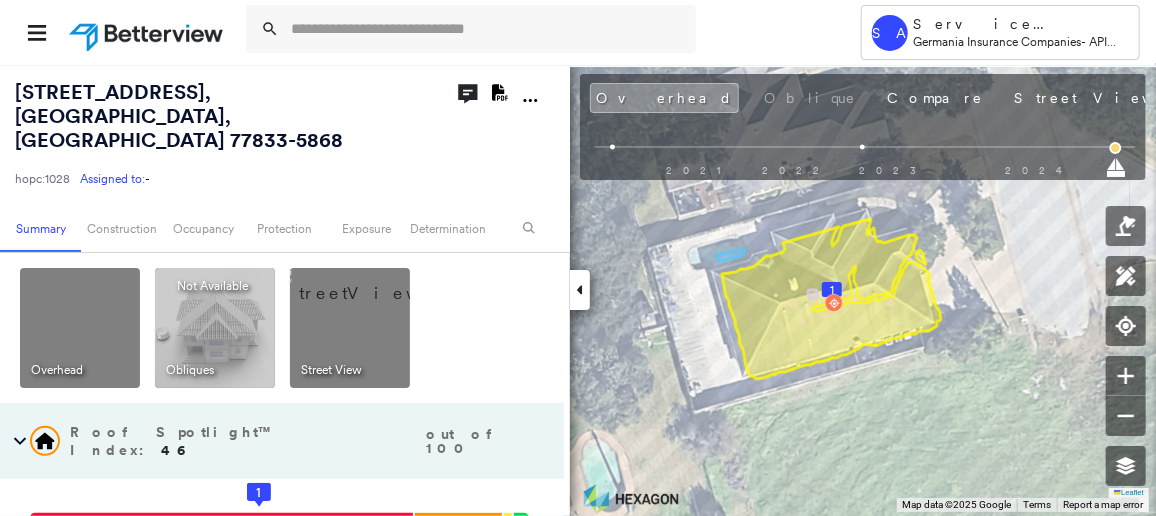 click at bounding box center [865, 166] 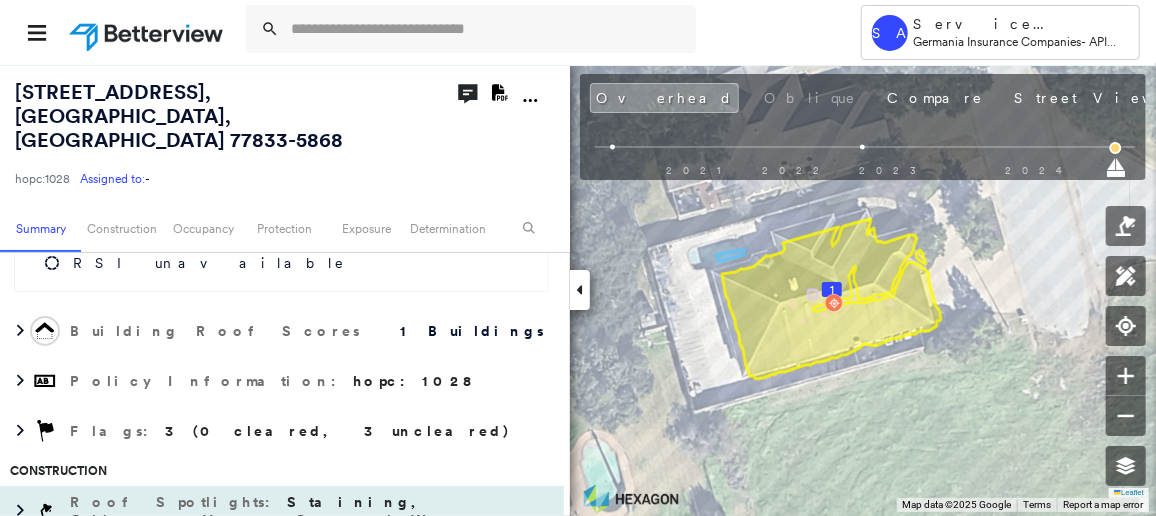 scroll, scrollTop: 454, scrollLeft: 0, axis: vertical 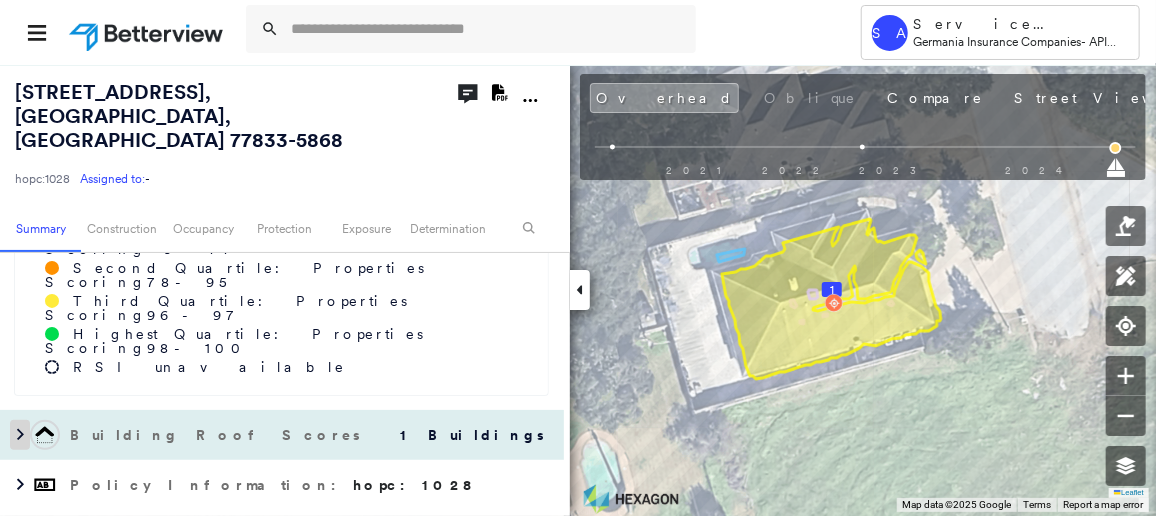 click 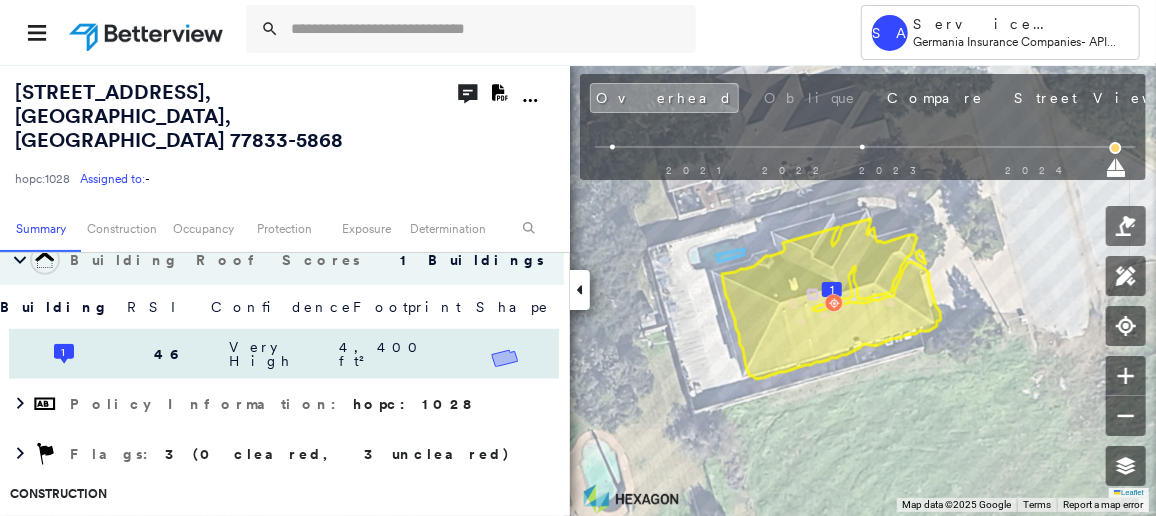 scroll, scrollTop: 636, scrollLeft: 0, axis: vertical 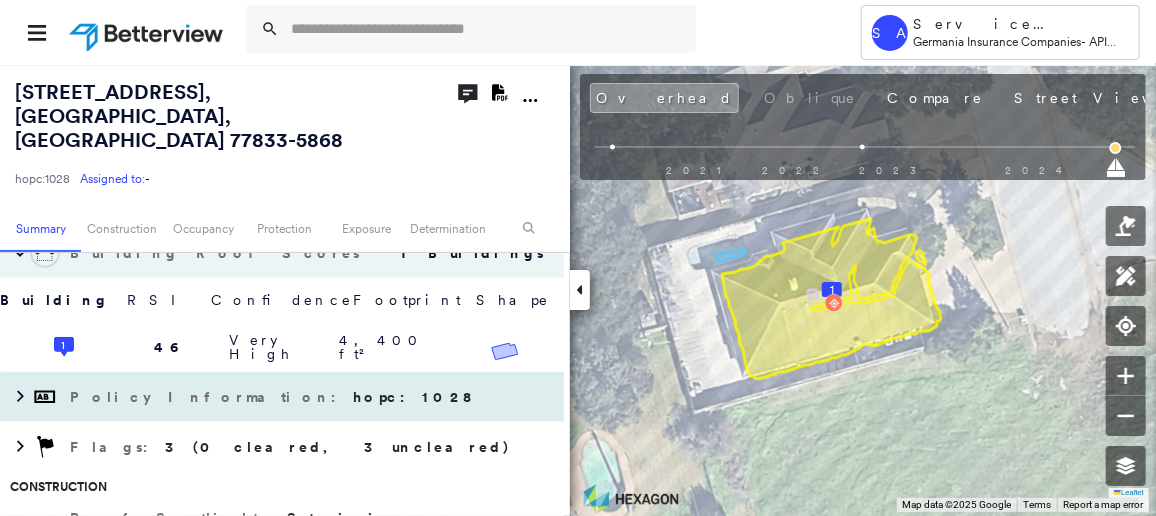 click at bounding box center (15, 397) 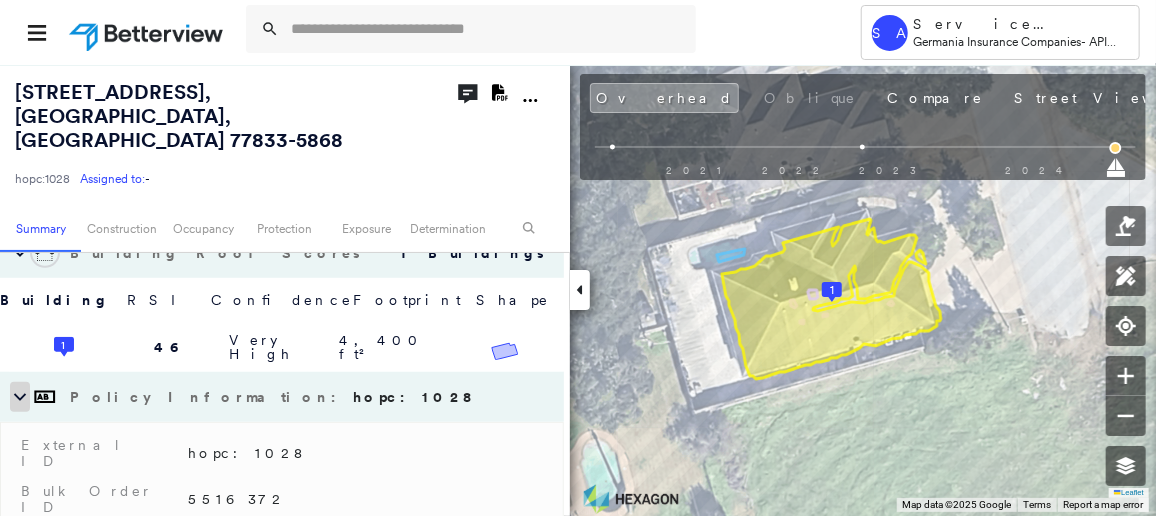 click at bounding box center (20, 397) 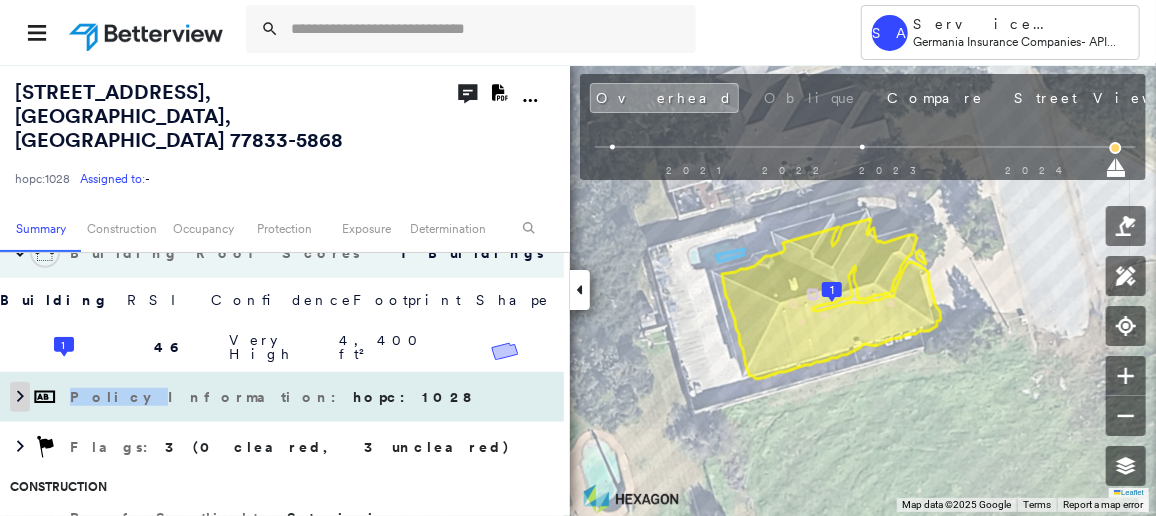 click at bounding box center [20, 397] 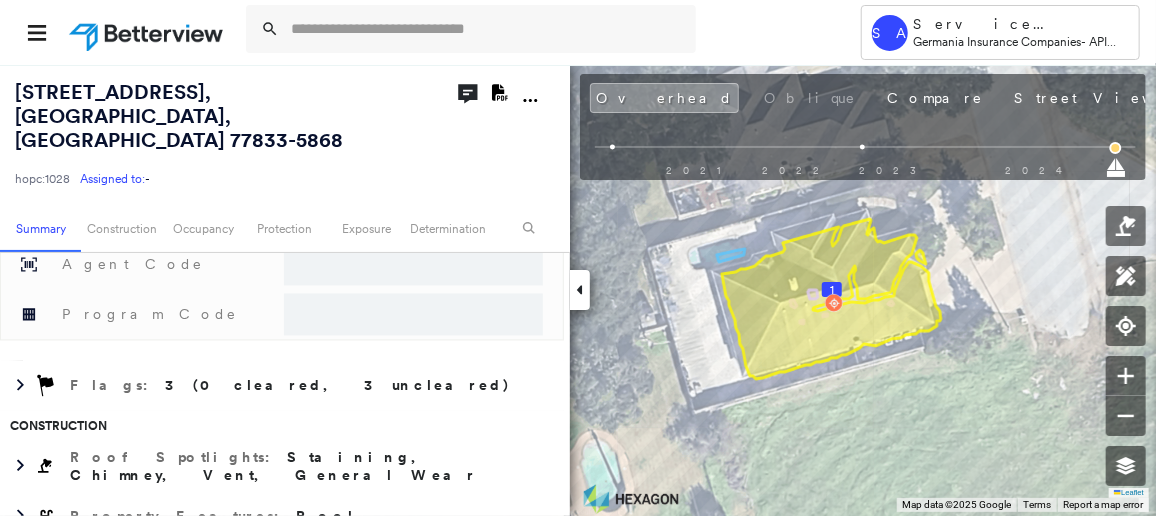 scroll, scrollTop: 1727, scrollLeft: 0, axis: vertical 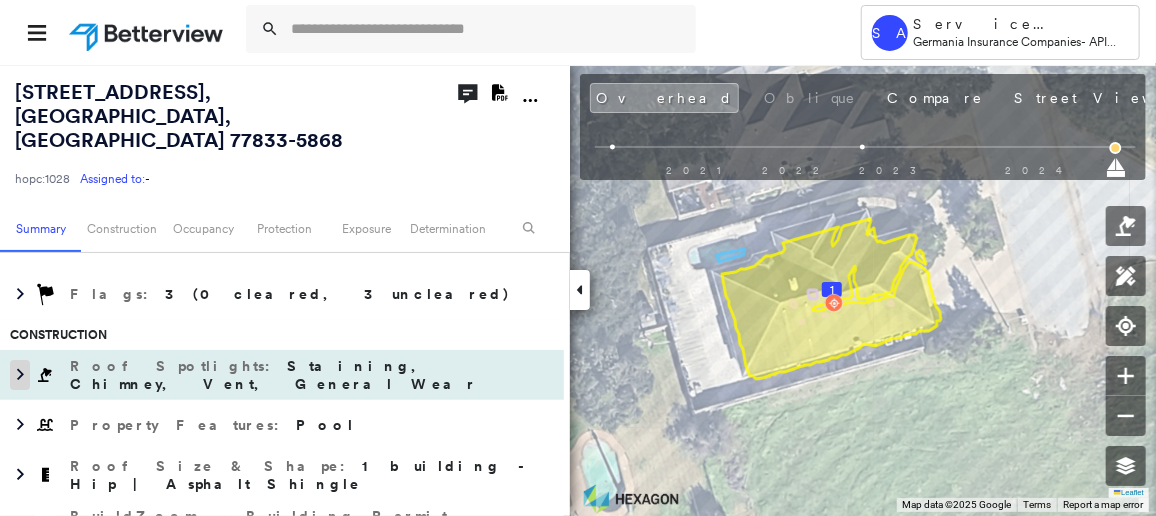 click at bounding box center [20, 375] 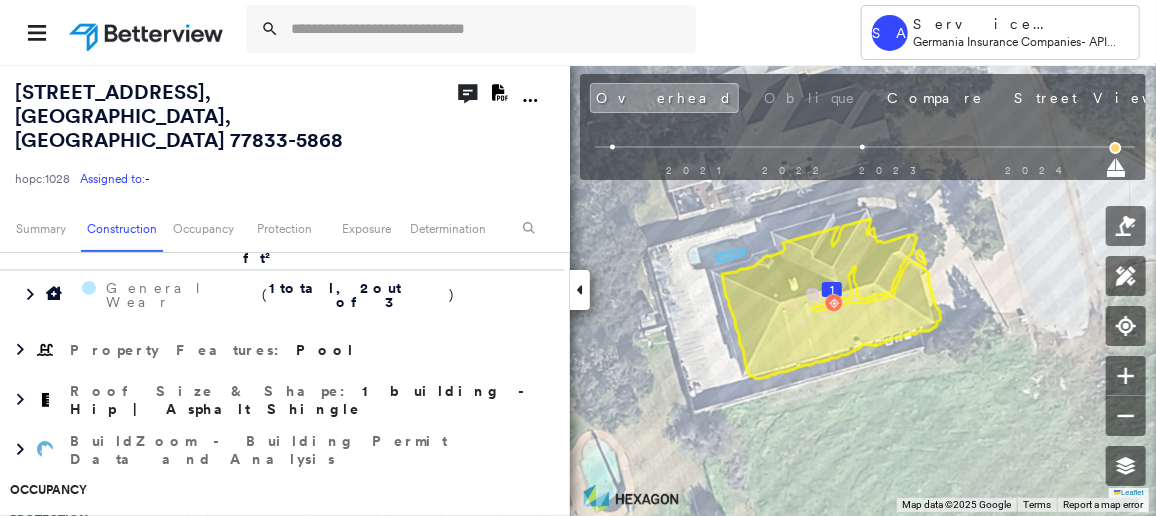 scroll, scrollTop: 1999, scrollLeft: 0, axis: vertical 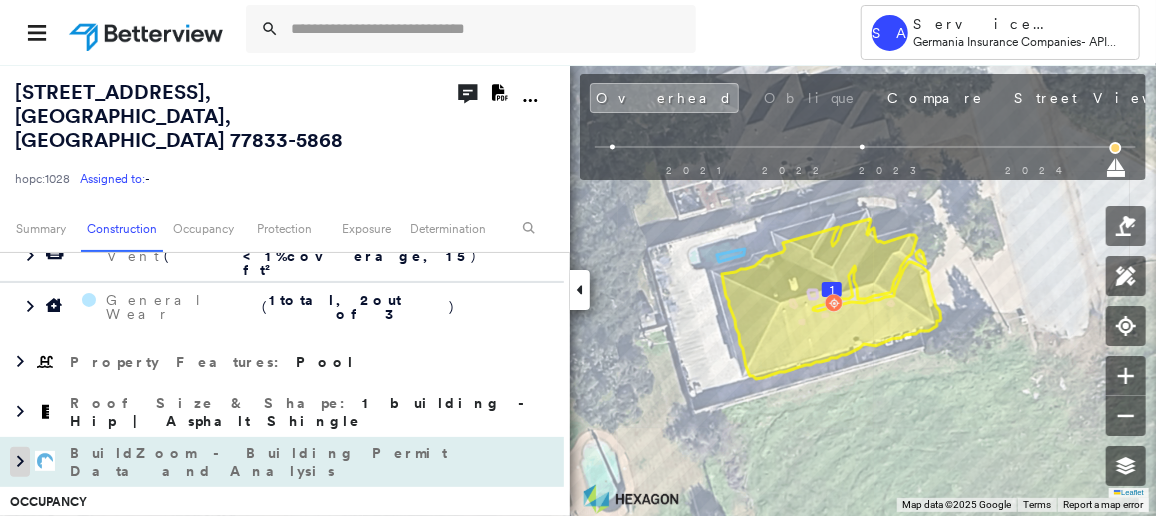 click at bounding box center (20, 462) 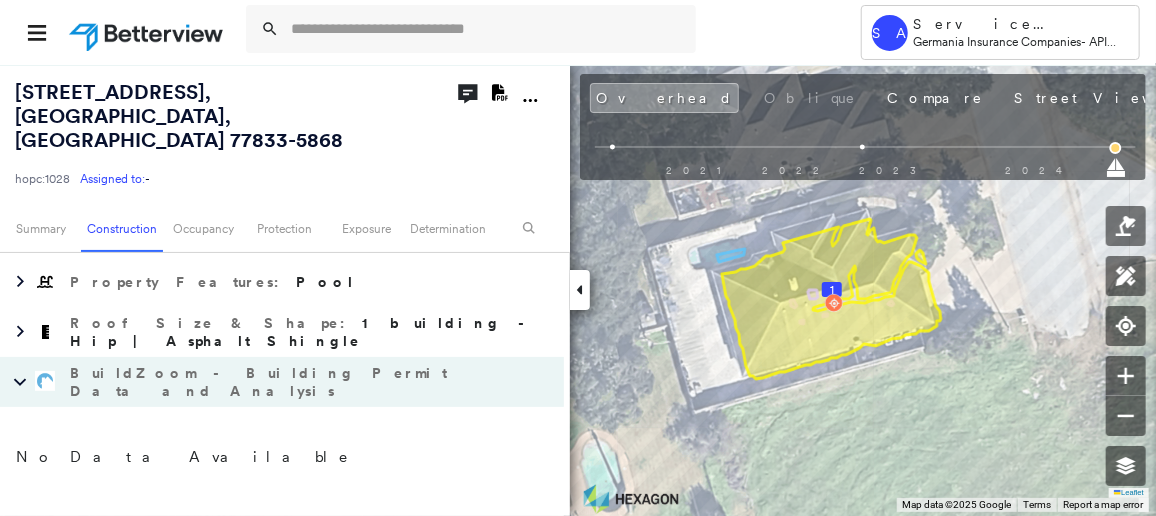 scroll, scrollTop: 2090, scrollLeft: 0, axis: vertical 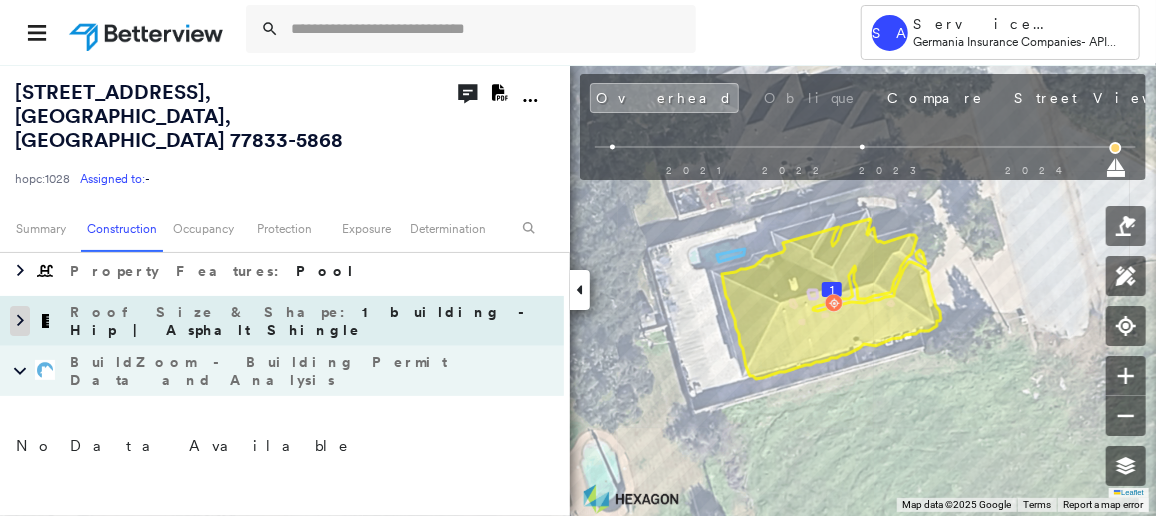 click 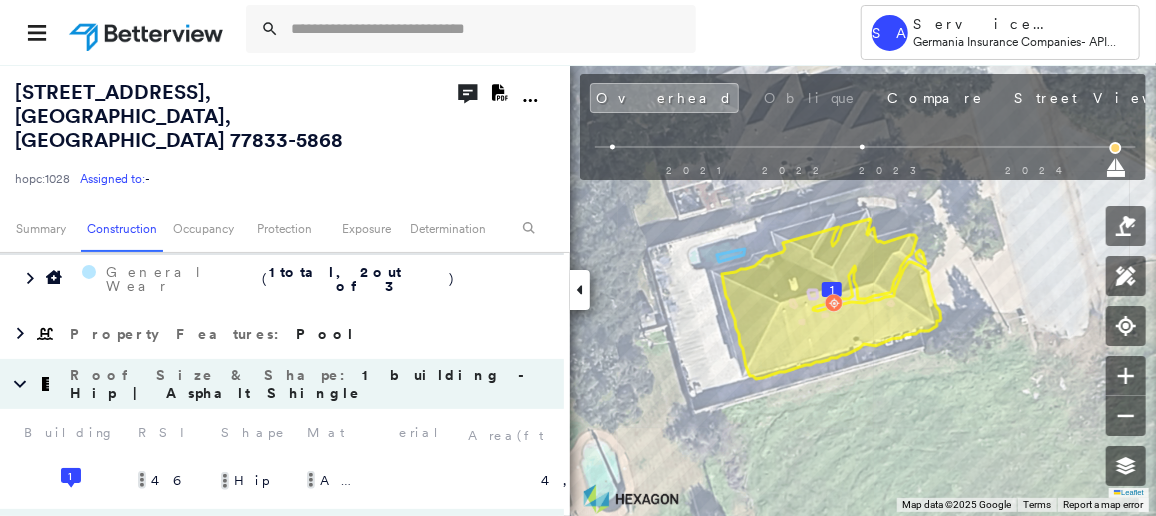 scroll, scrollTop: 1909, scrollLeft: 0, axis: vertical 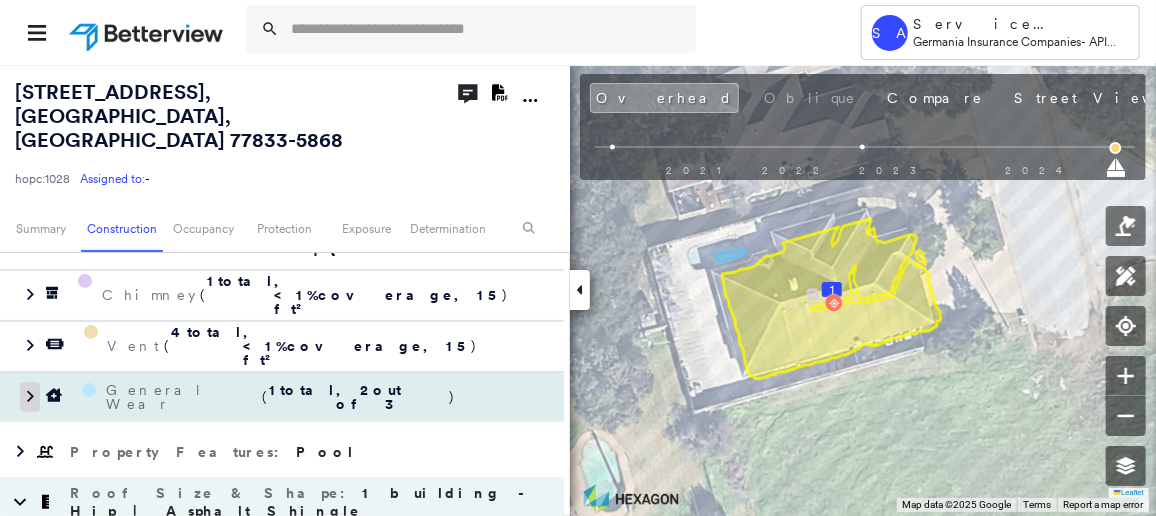 click 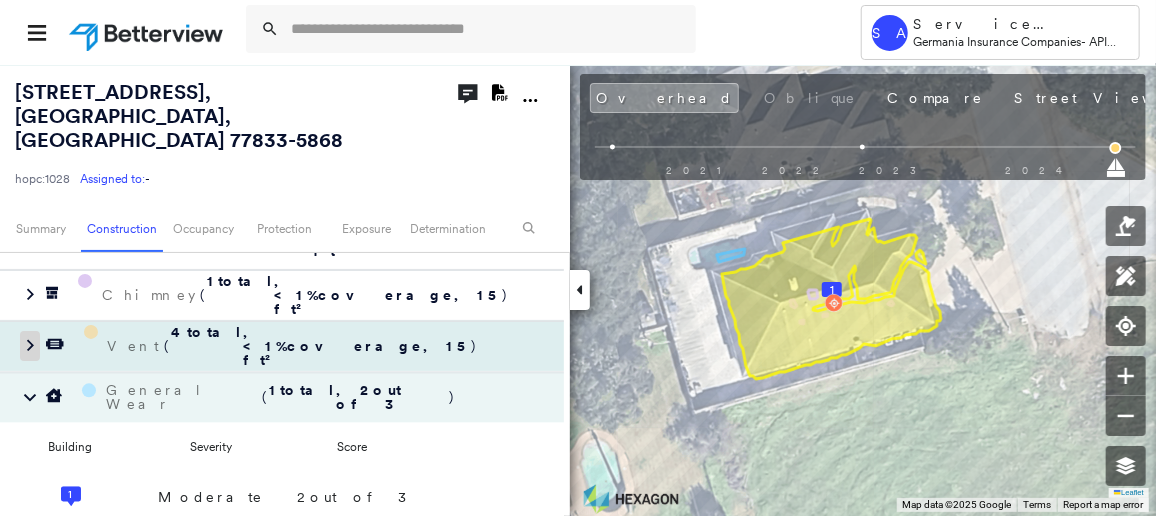 click 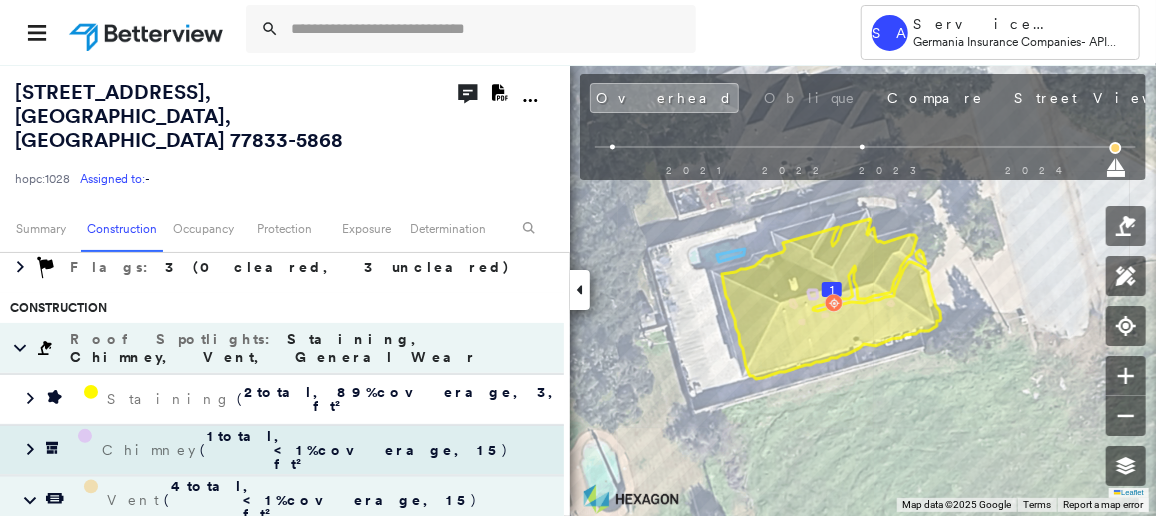 scroll, scrollTop: 1727, scrollLeft: 0, axis: vertical 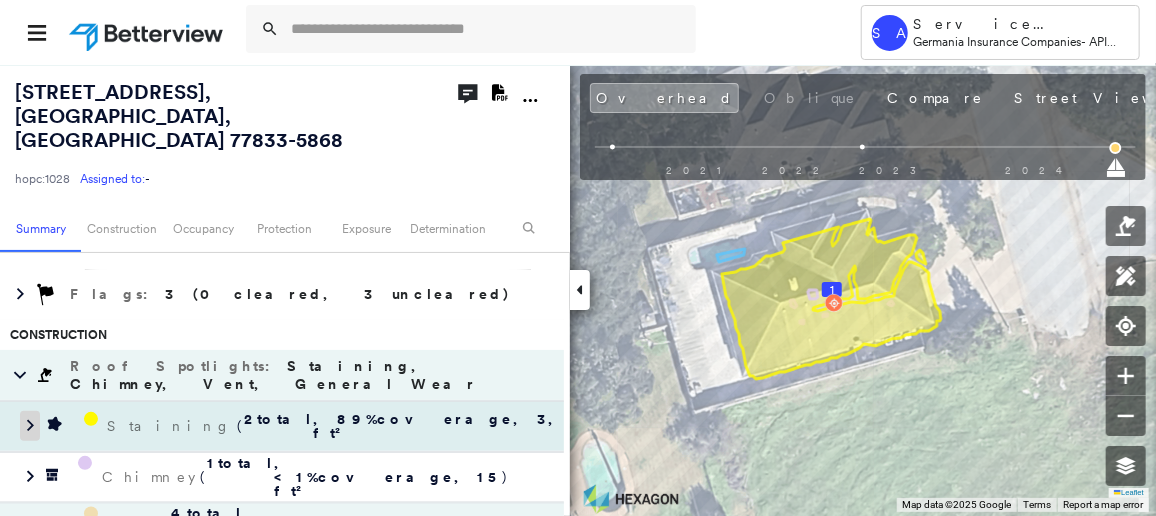 click 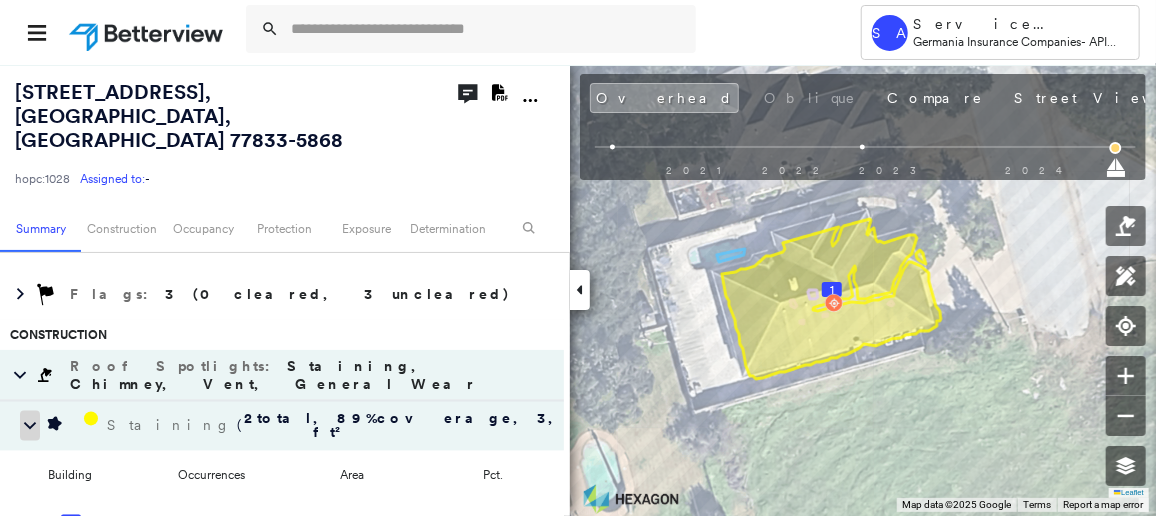 click 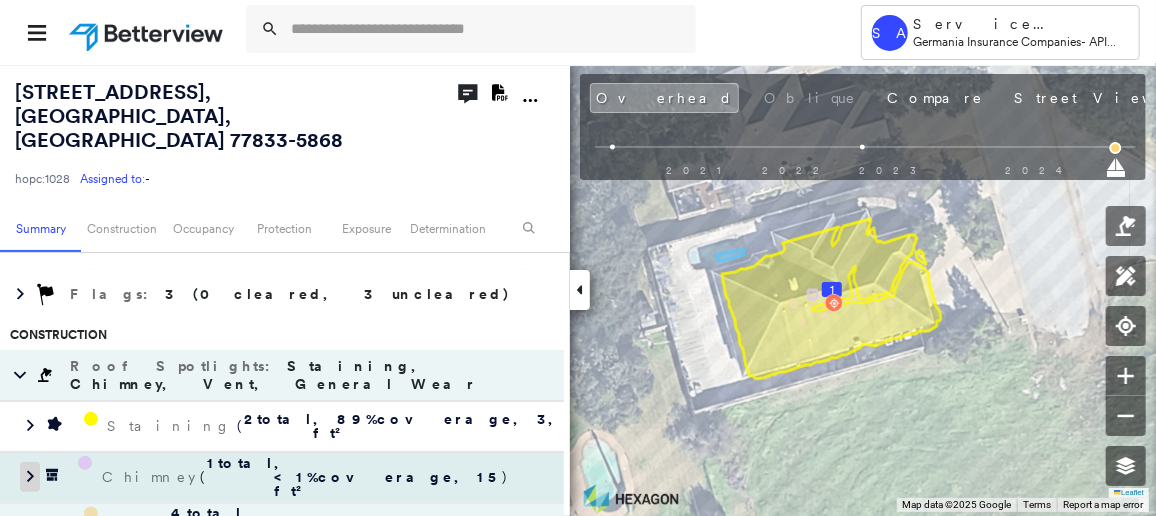 click at bounding box center (30, 477) 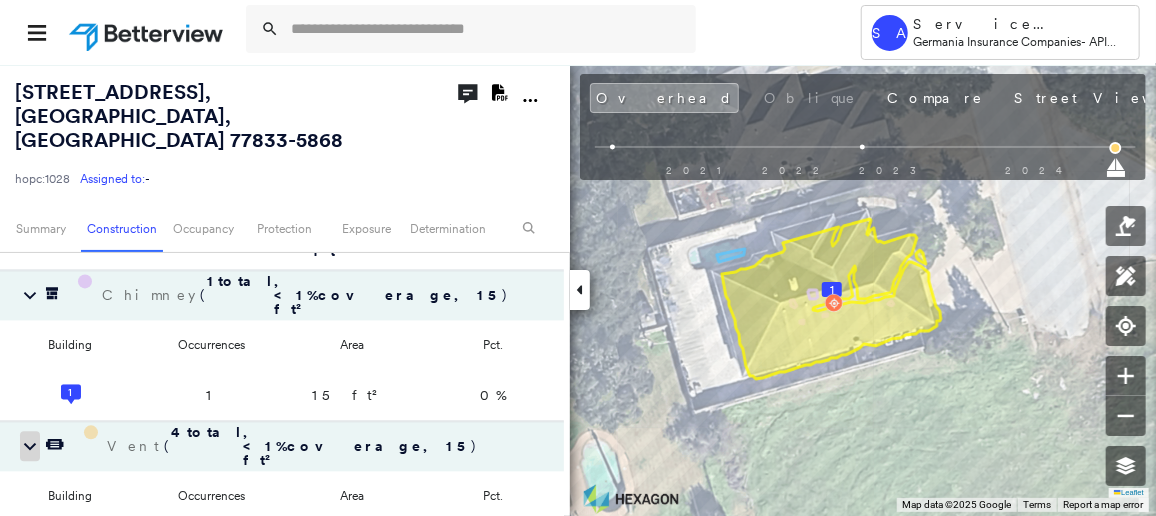 scroll, scrollTop: 1818, scrollLeft: 0, axis: vertical 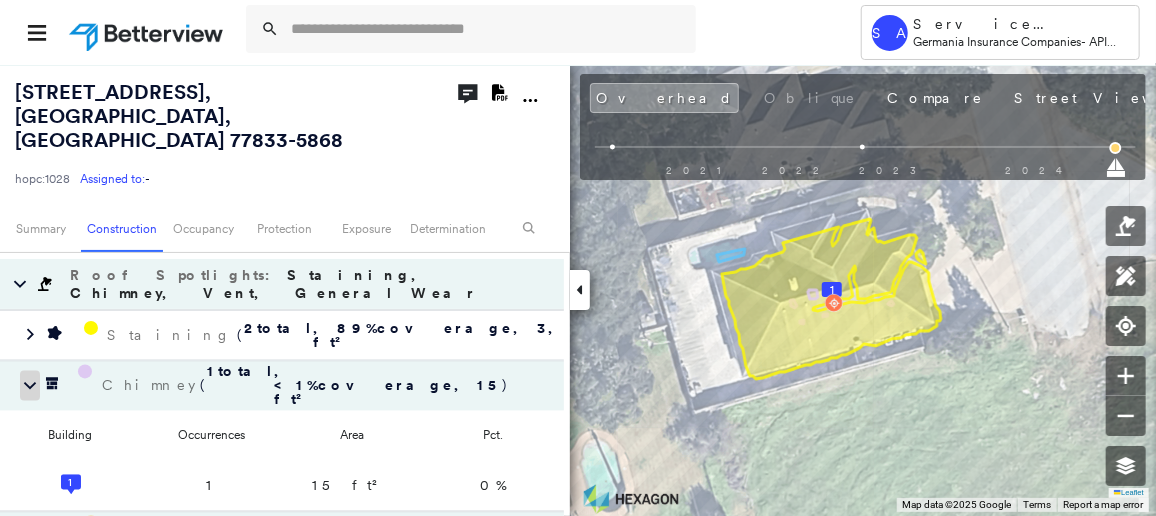 click at bounding box center (30, 386) 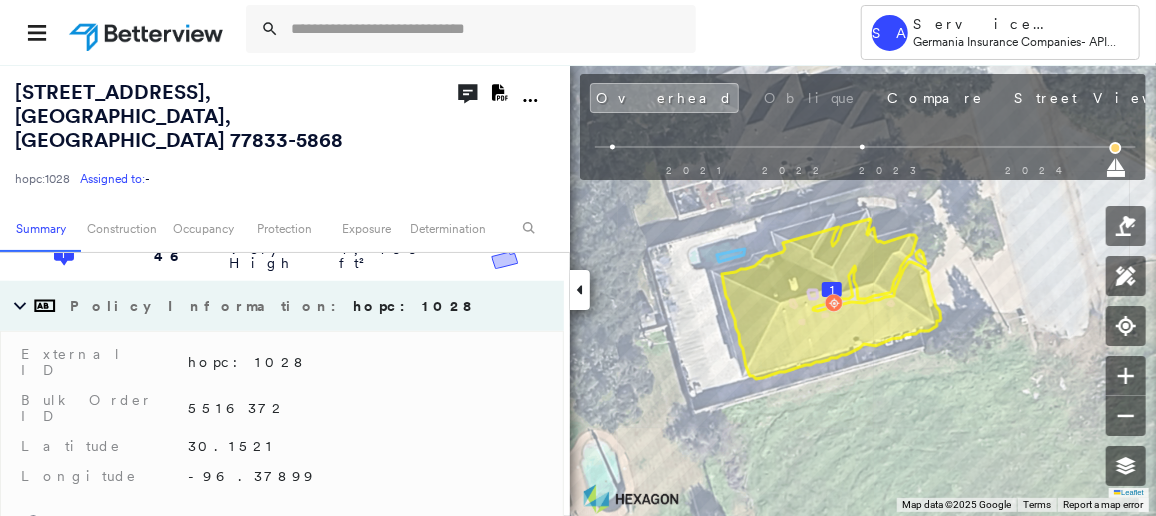 scroll, scrollTop: 545, scrollLeft: 0, axis: vertical 